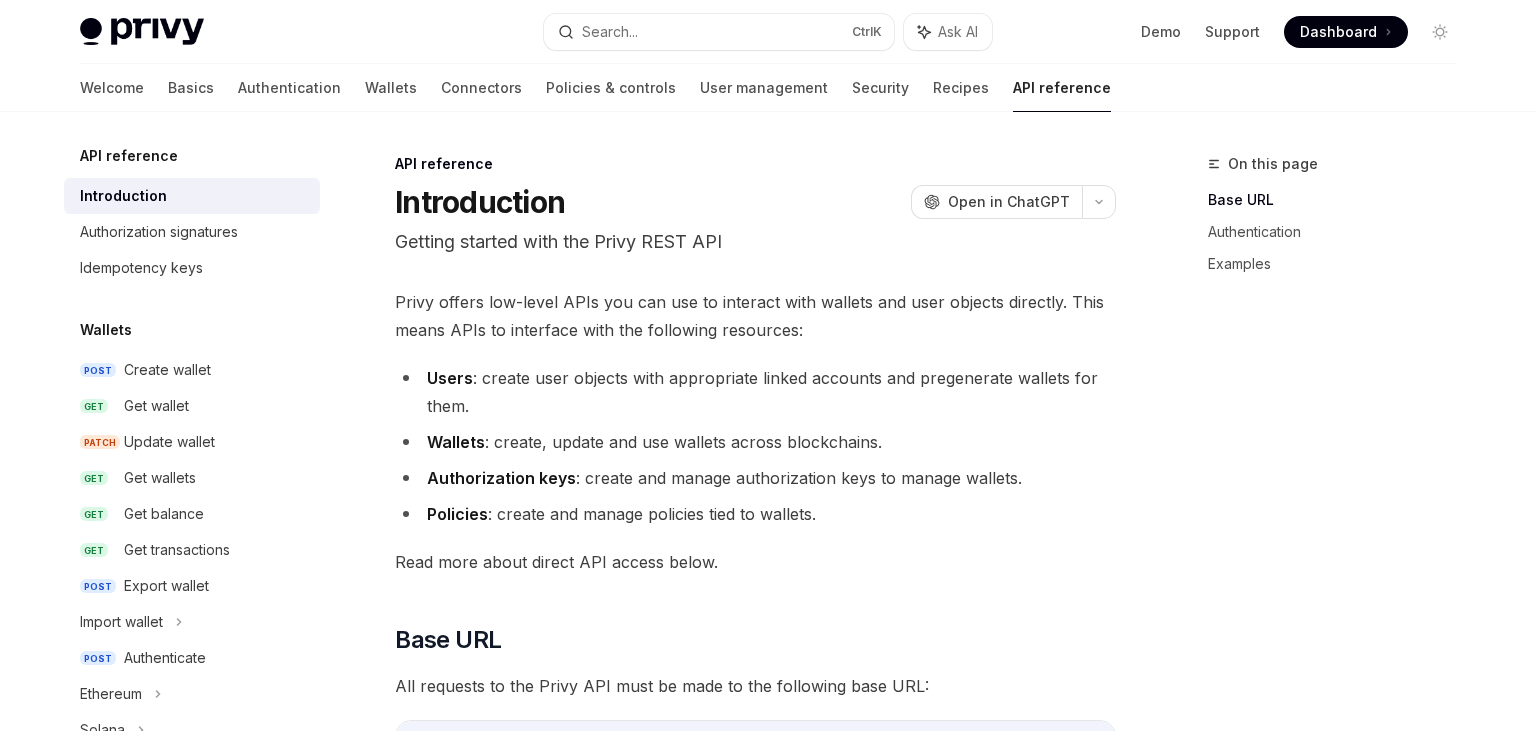 scroll, scrollTop: 0, scrollLeft: 0, axis: both 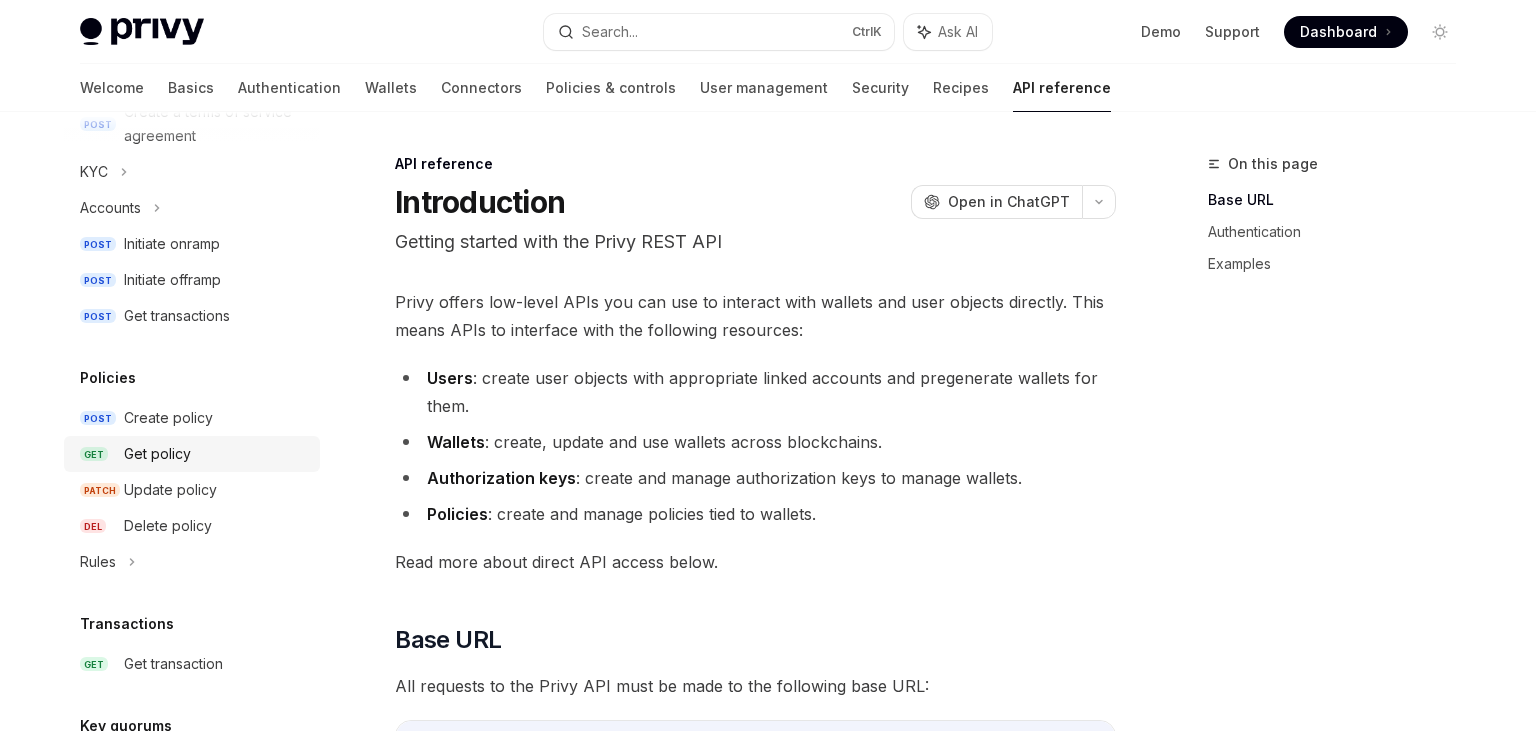 click on "Get policy" at bounding box center [216, 454] 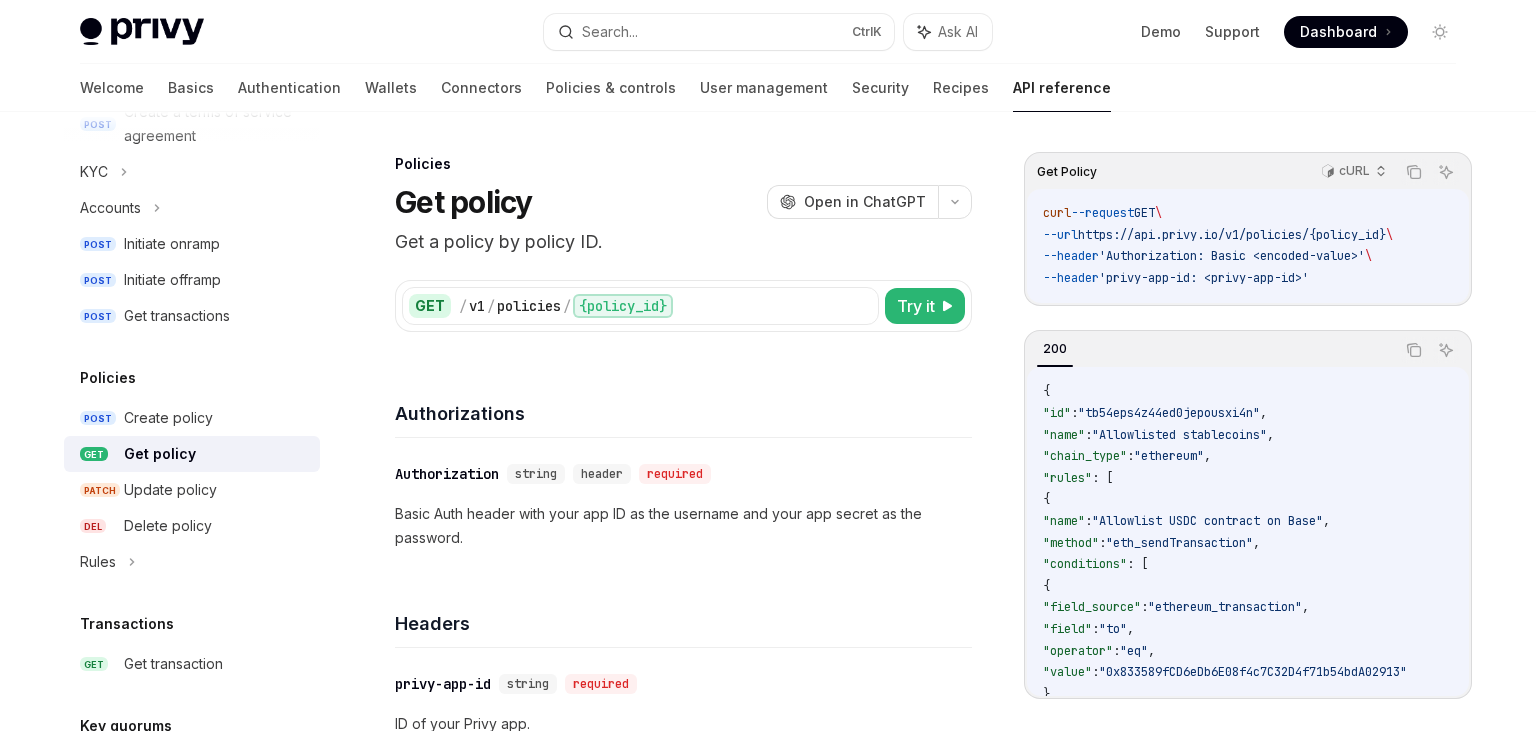 type on "*" 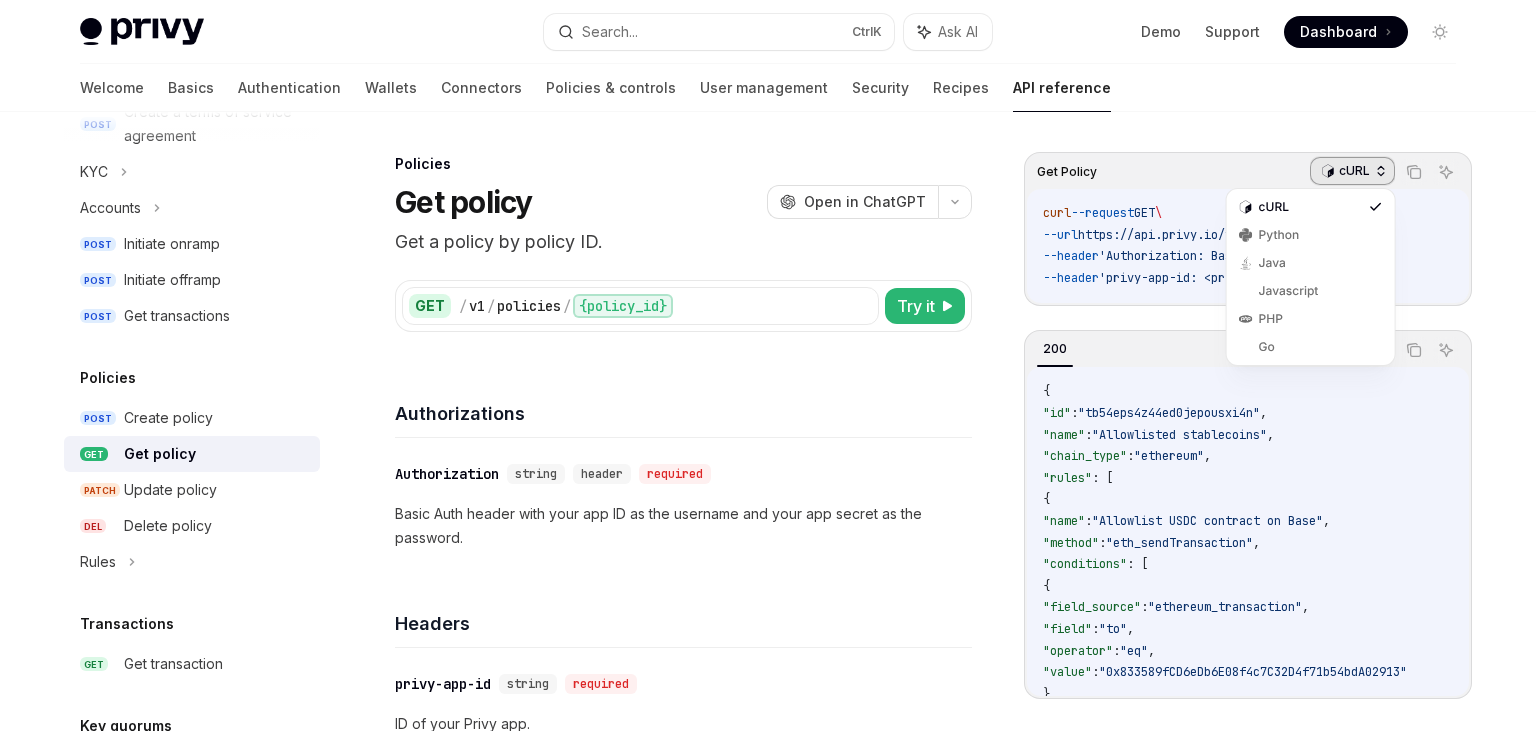 click on "cURL" at bounding box center [1352, 171] 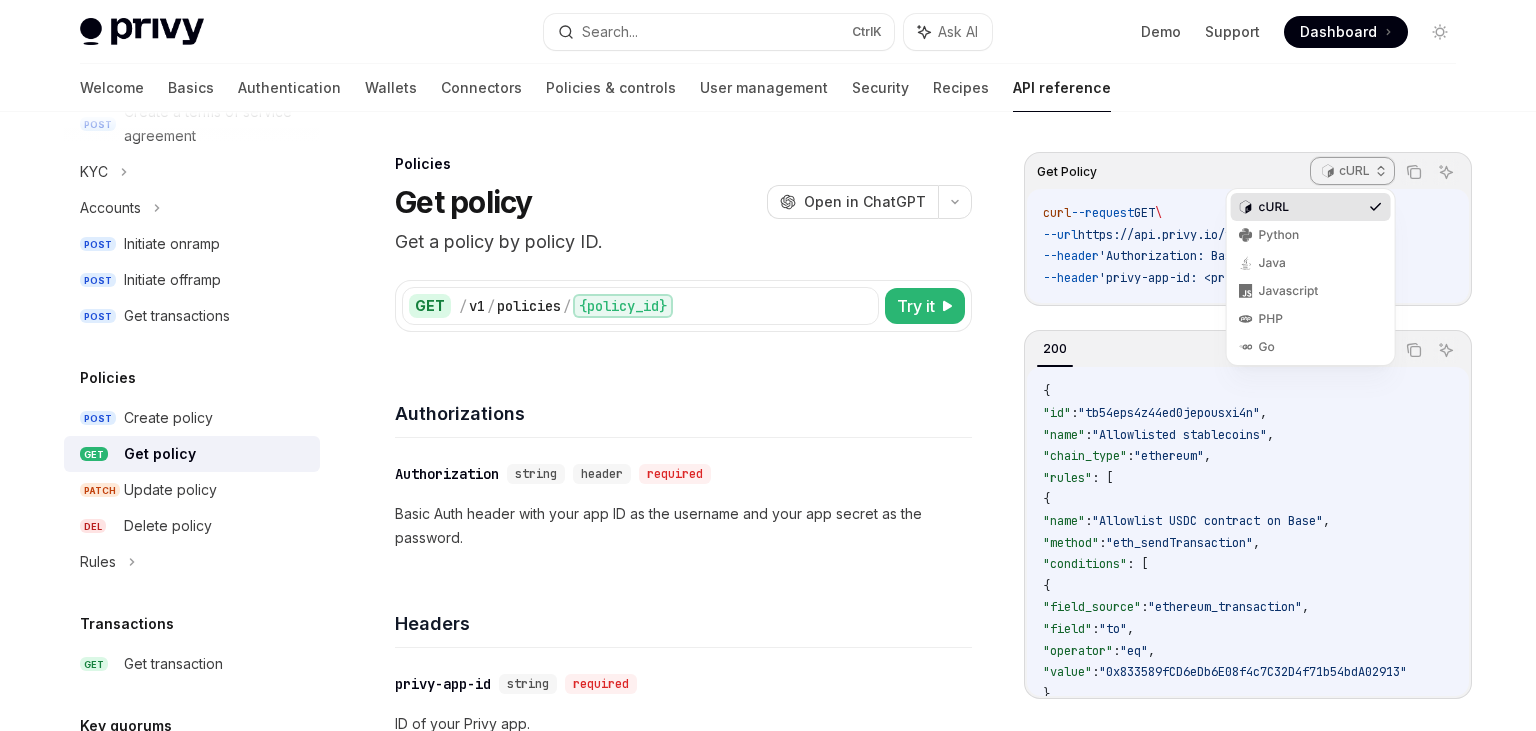click on "cURL" at bounding box center (1311, 207) 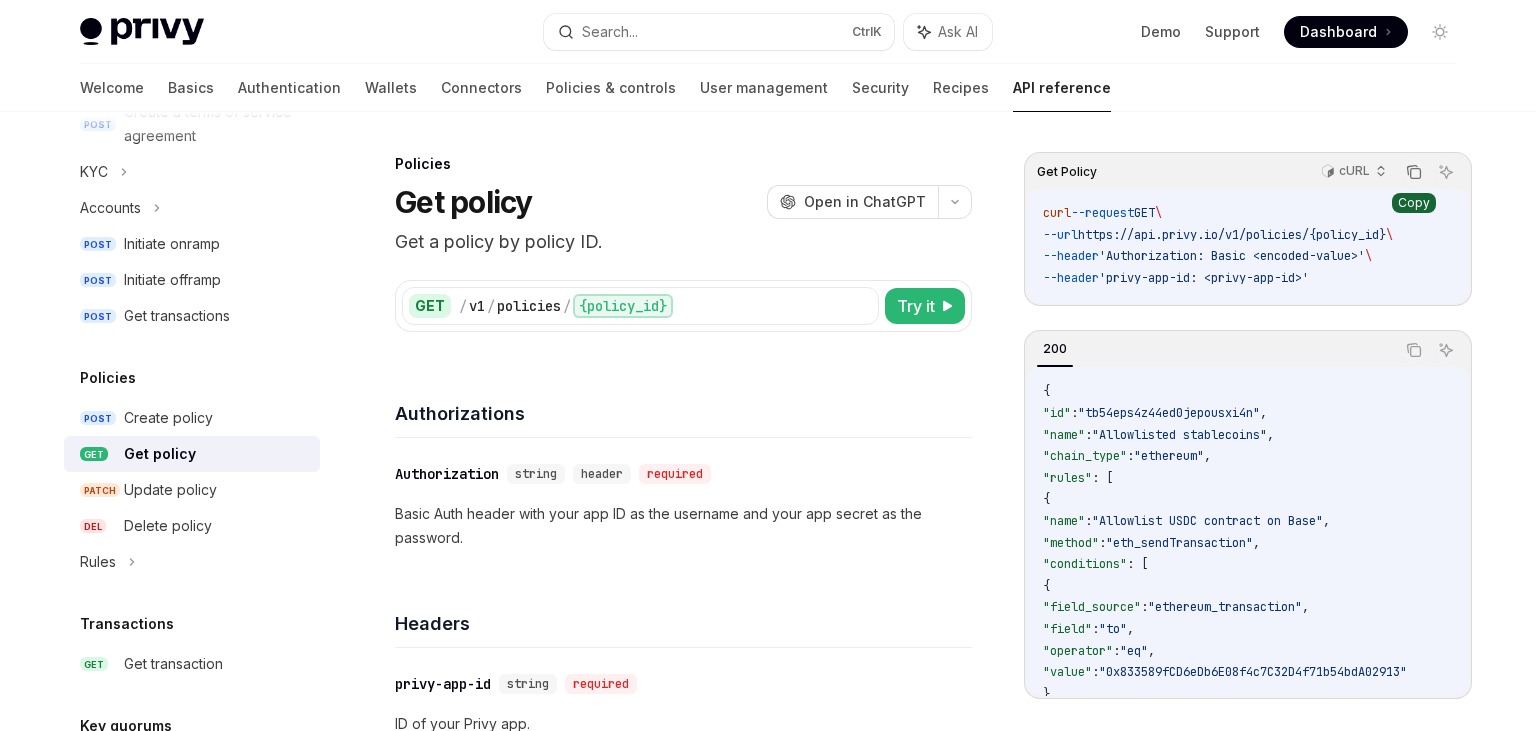 click at bounding box center (1414, 172) 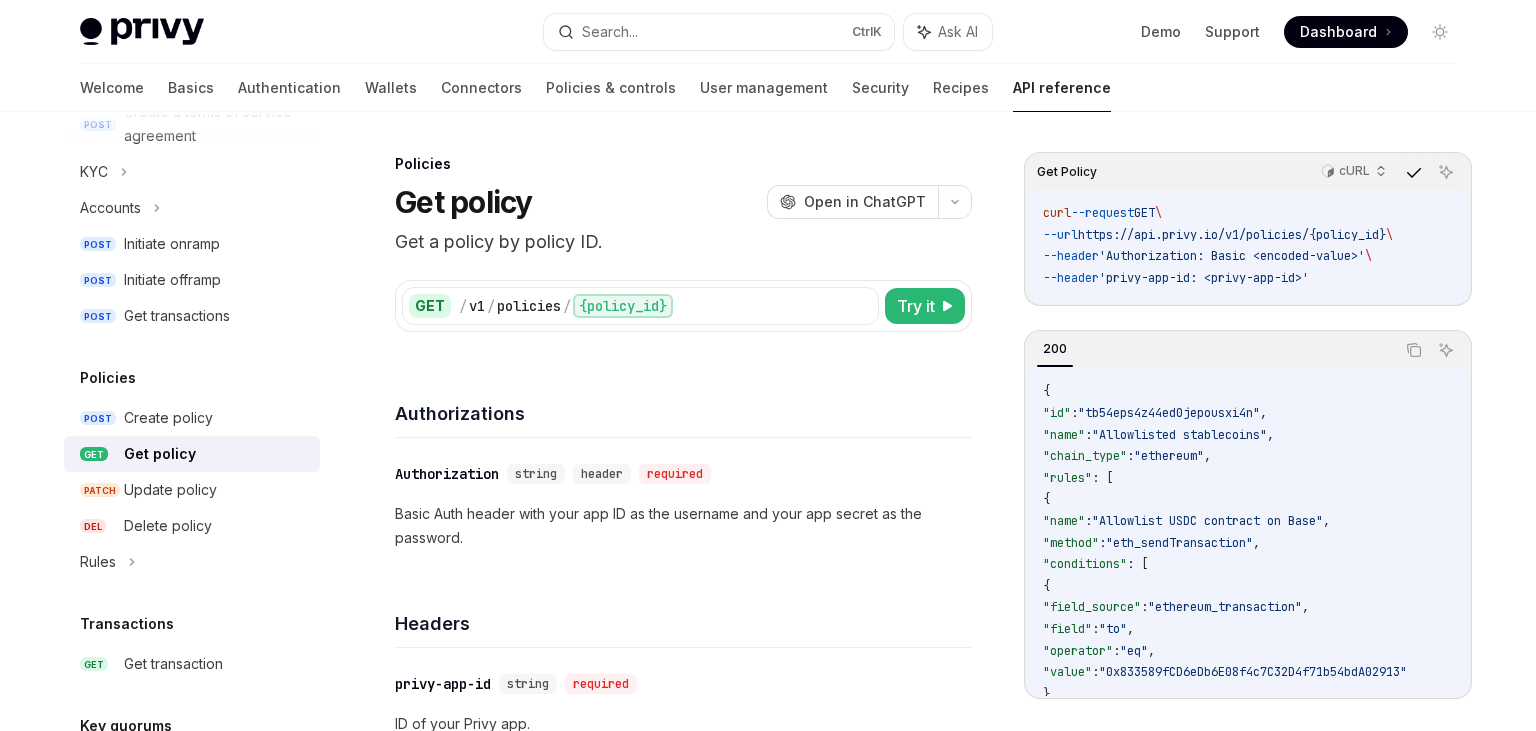 type 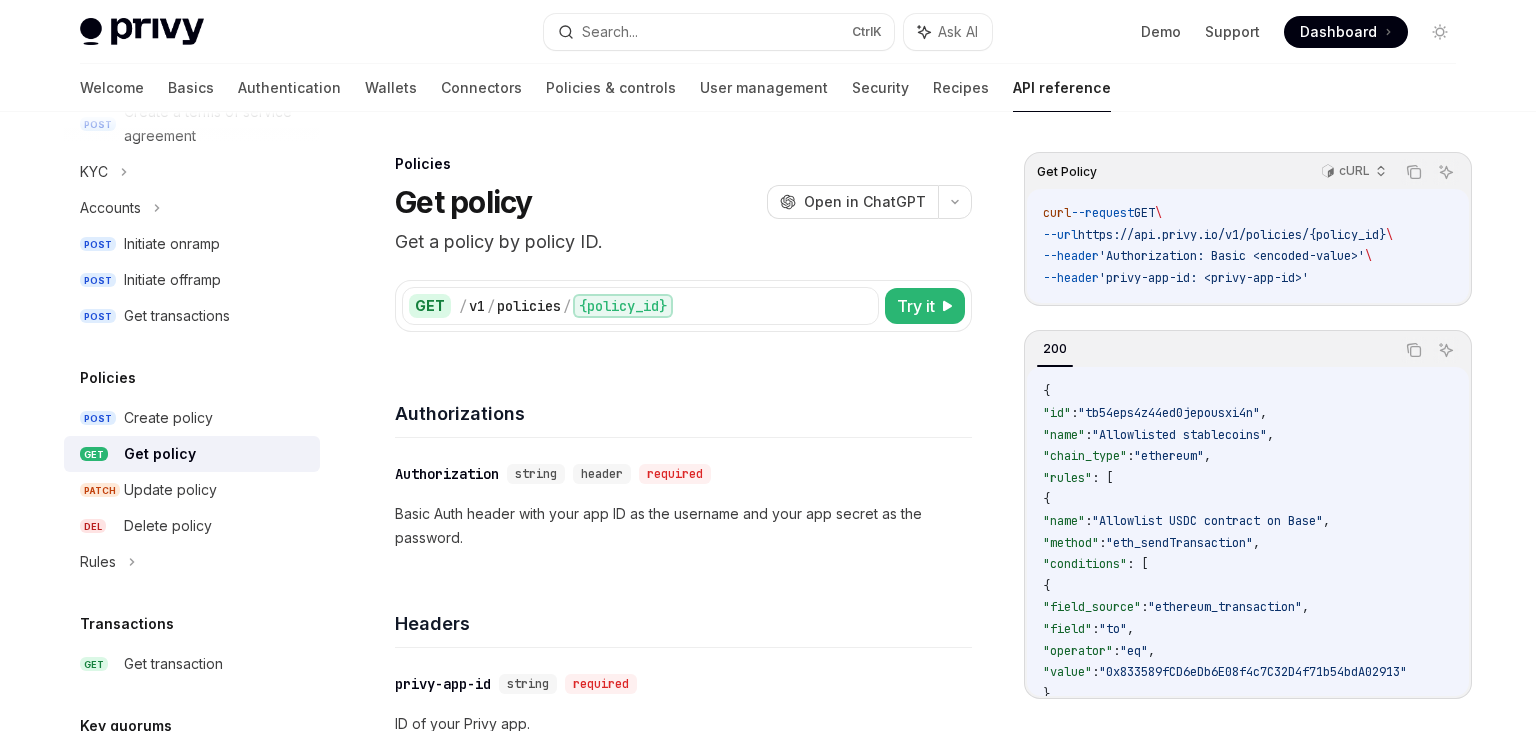 click on "Headers" at bounding box center (683, 611) 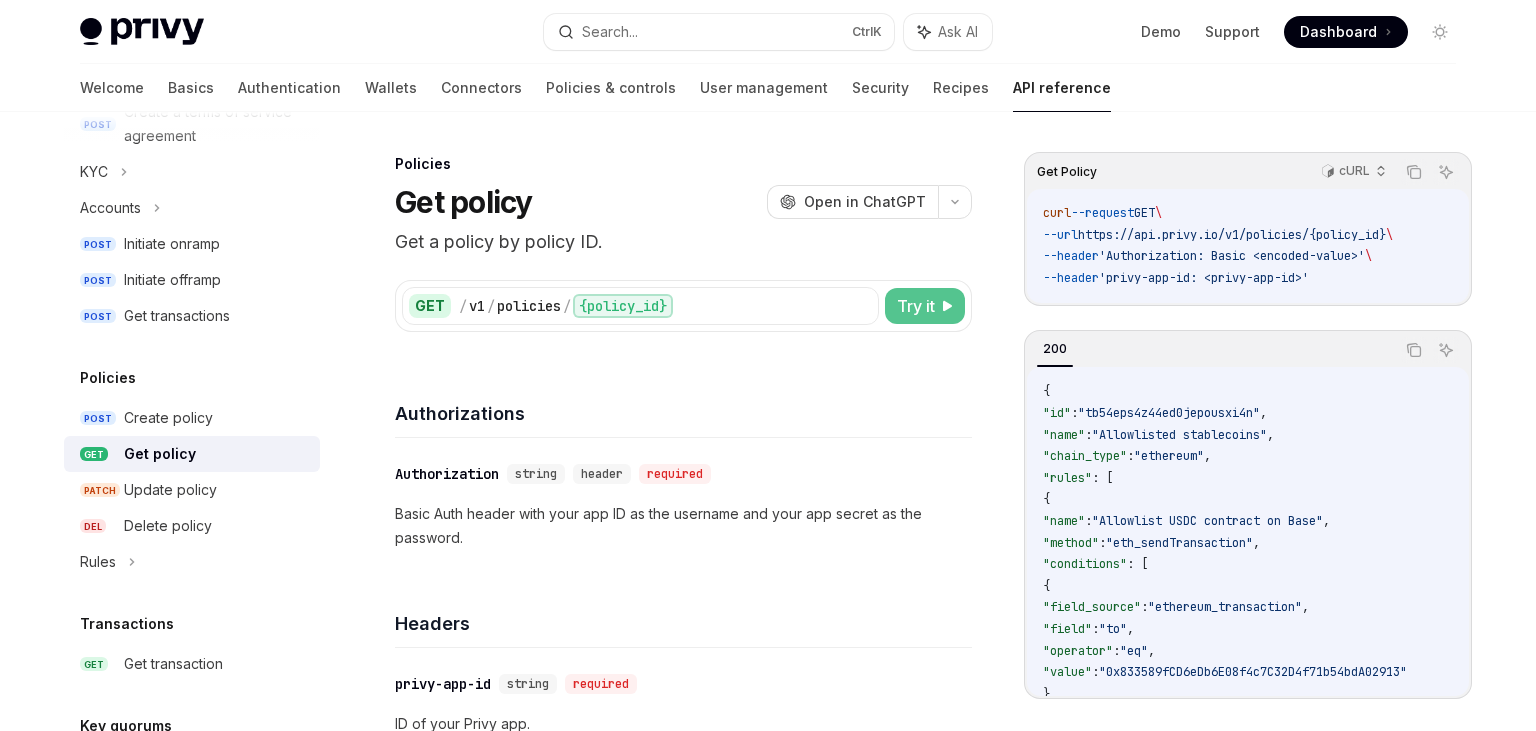 click on "Try it" at bounding box center [916, 306] 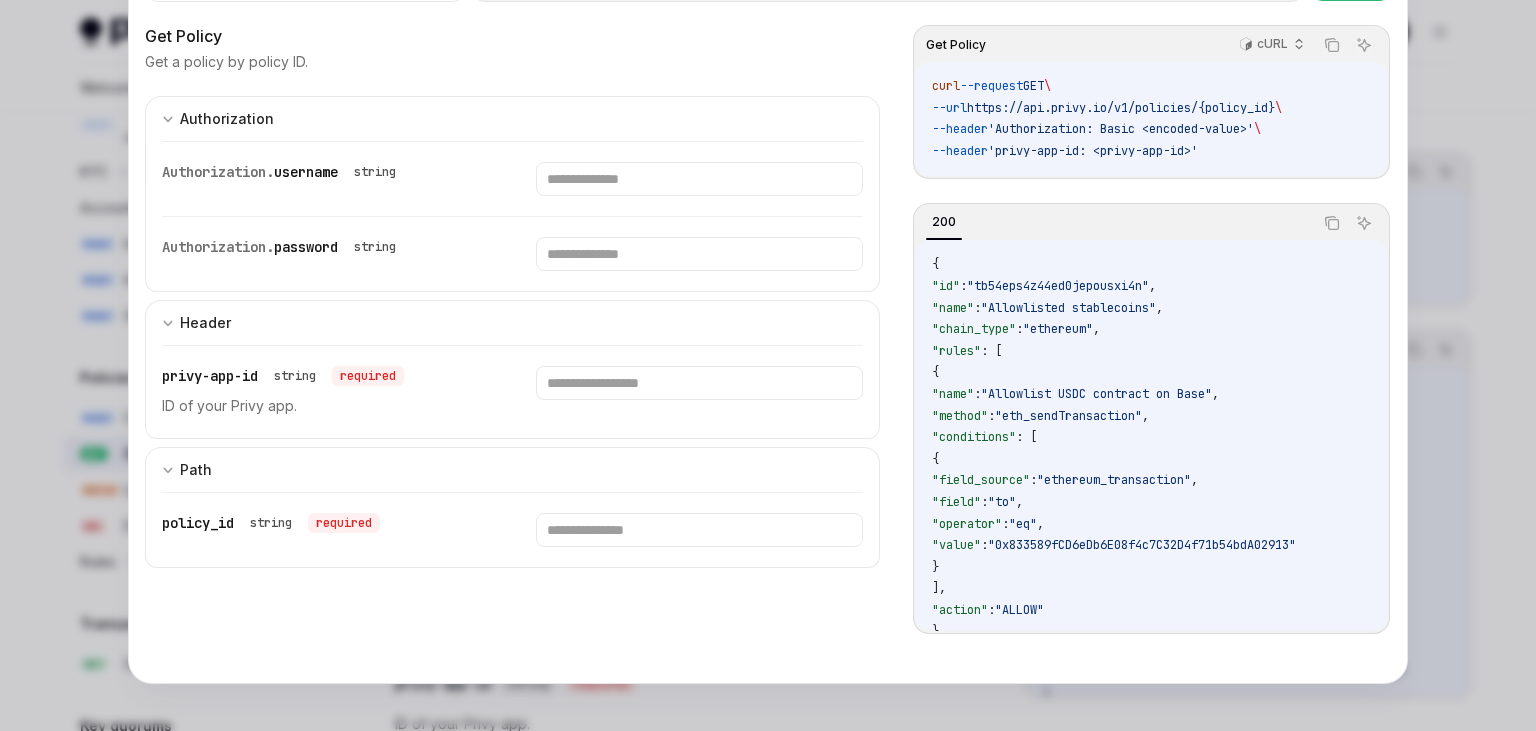 scroll, scrollTop: 0, scrollLeft: 0, axis: both 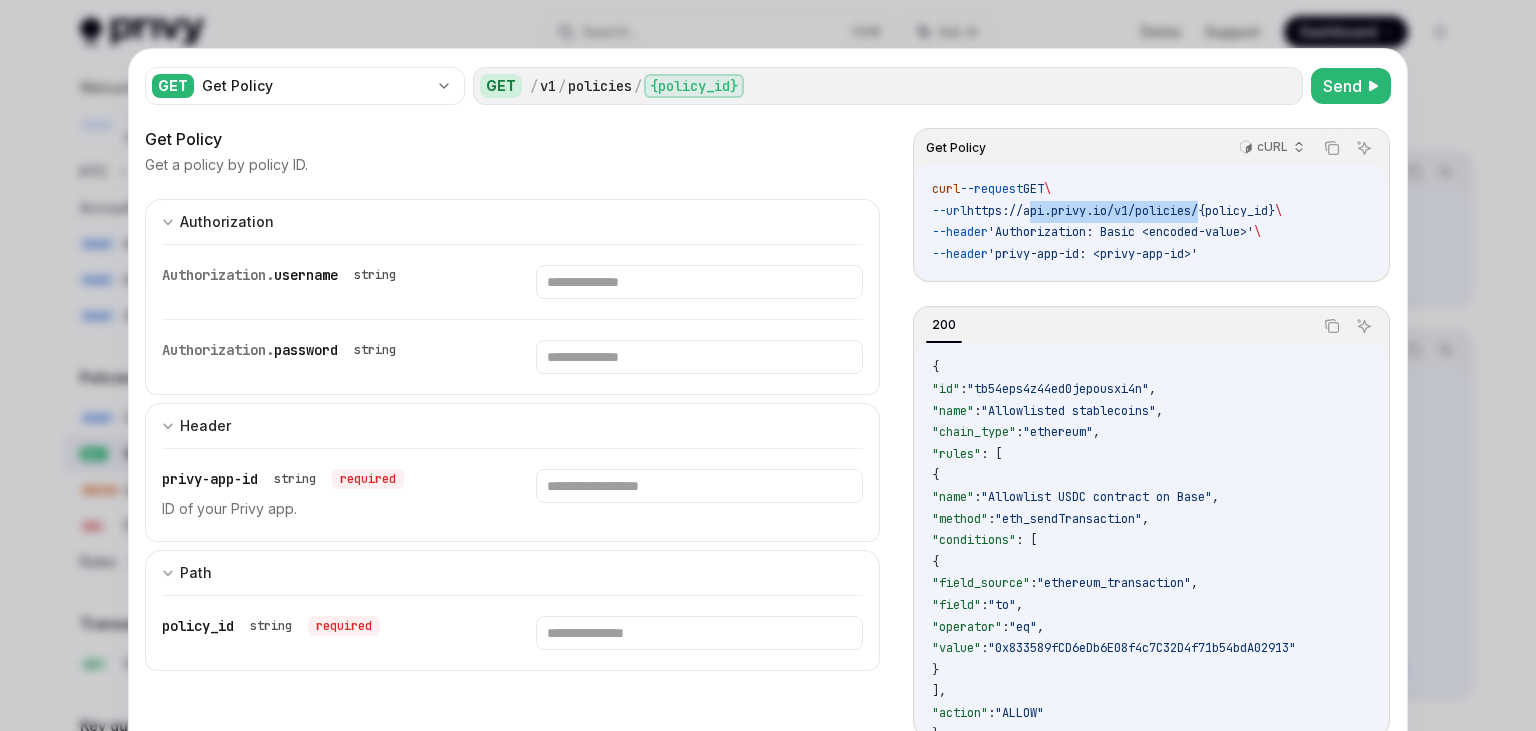 drag, startPoint x: 1219, startPoint y: 214, endPoint x: 1044, endPoint y: 217, distance: 175.02571 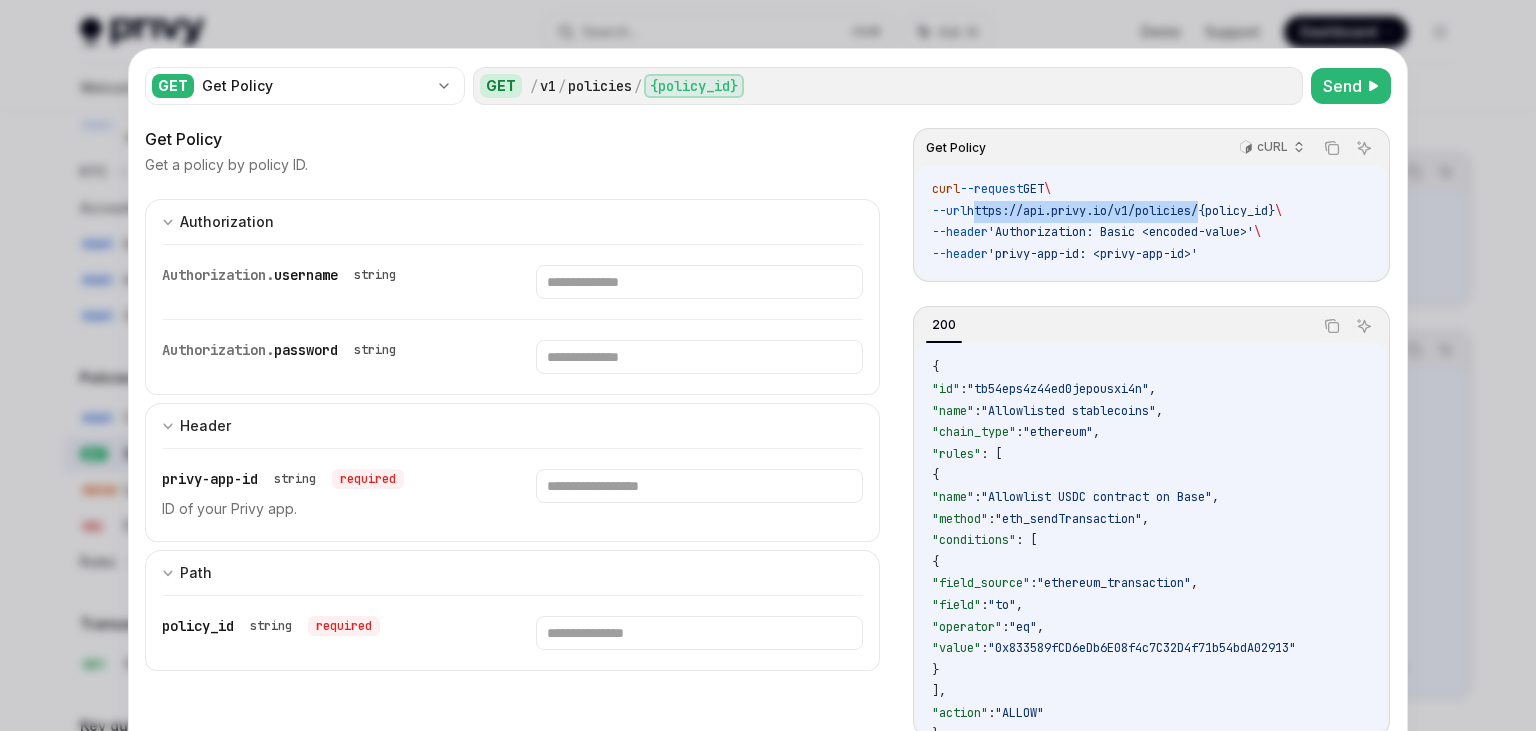 drag, startPoint x: 993, startPoint y: 210, endPoint x: 1220, endPoint y: 210, distance: 227 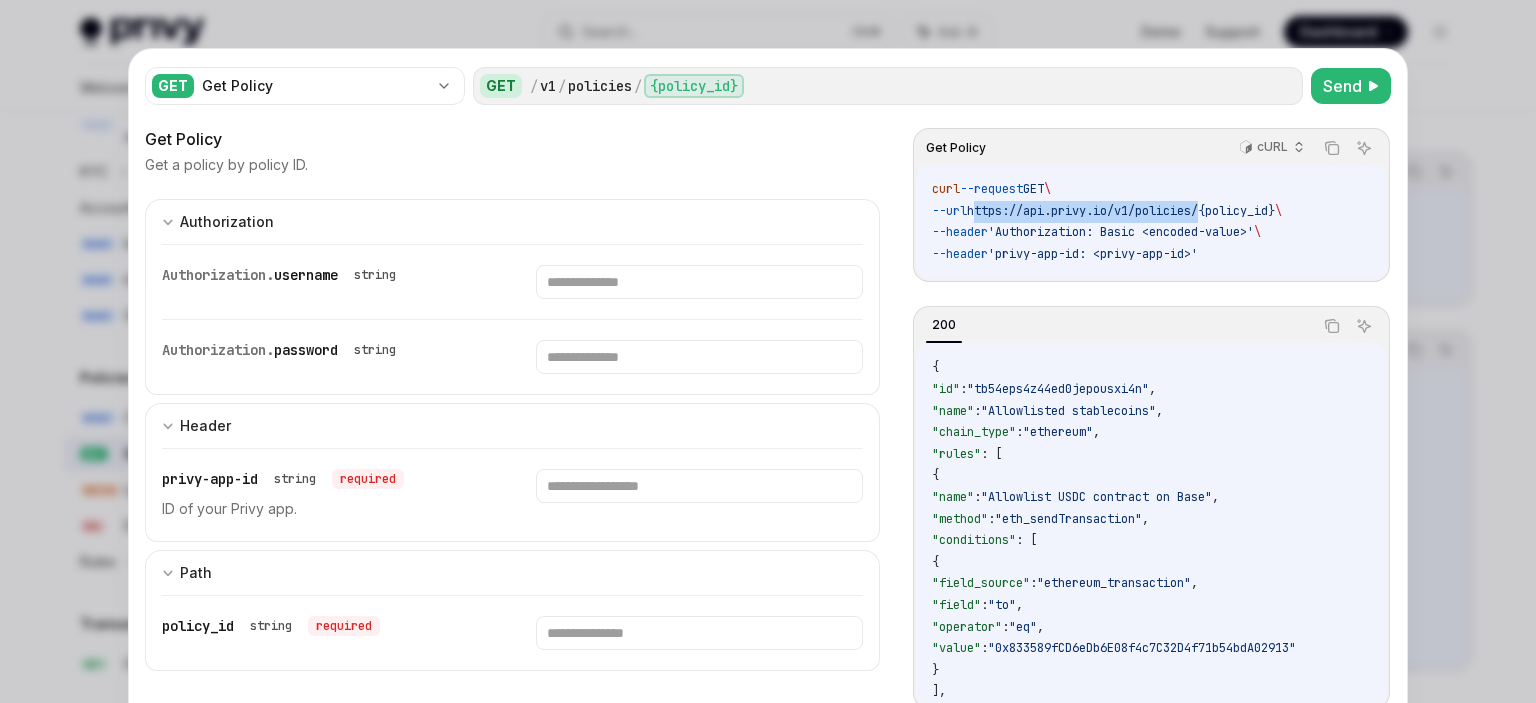 type on "*" 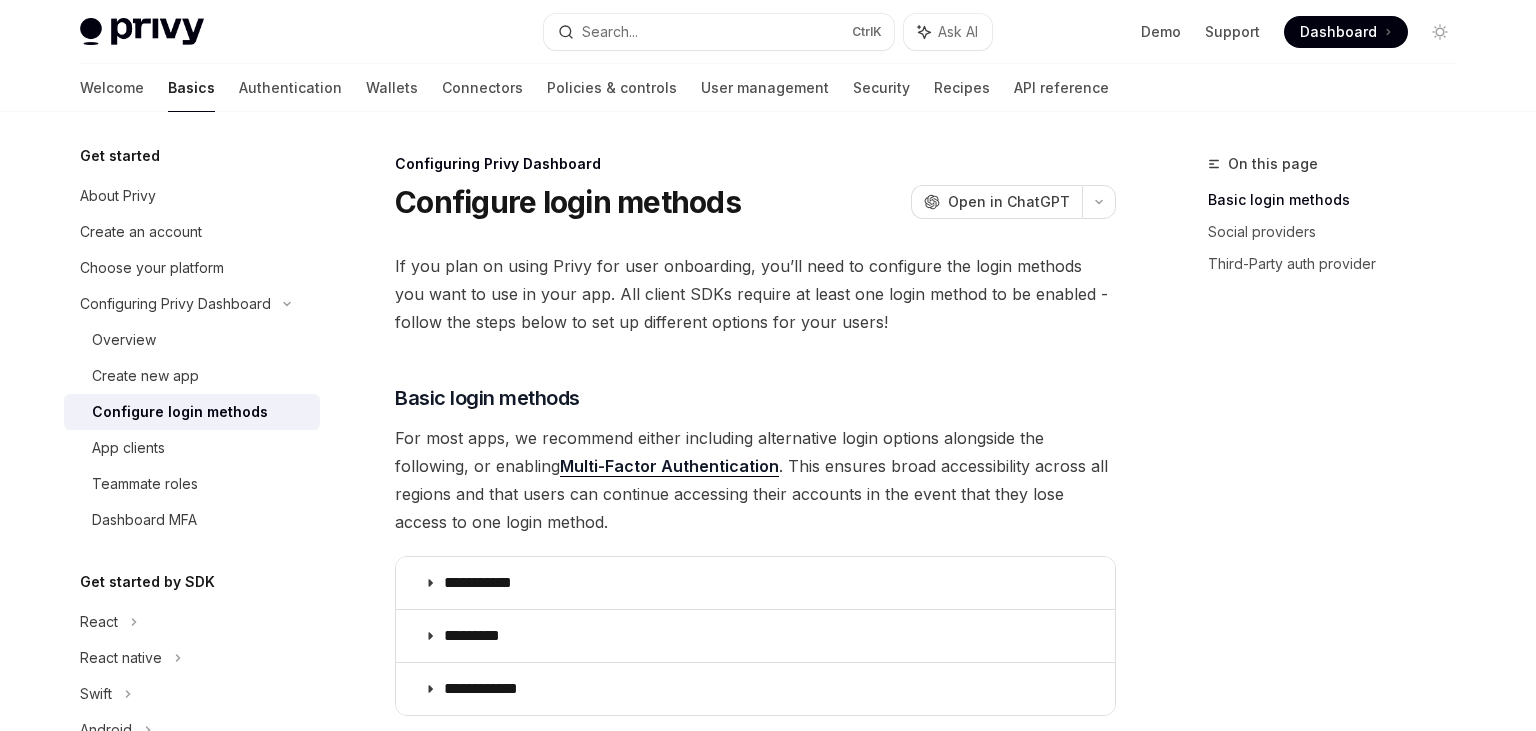 scroll, scrollTop: 164, scrollLeft: 0, axis: vertical 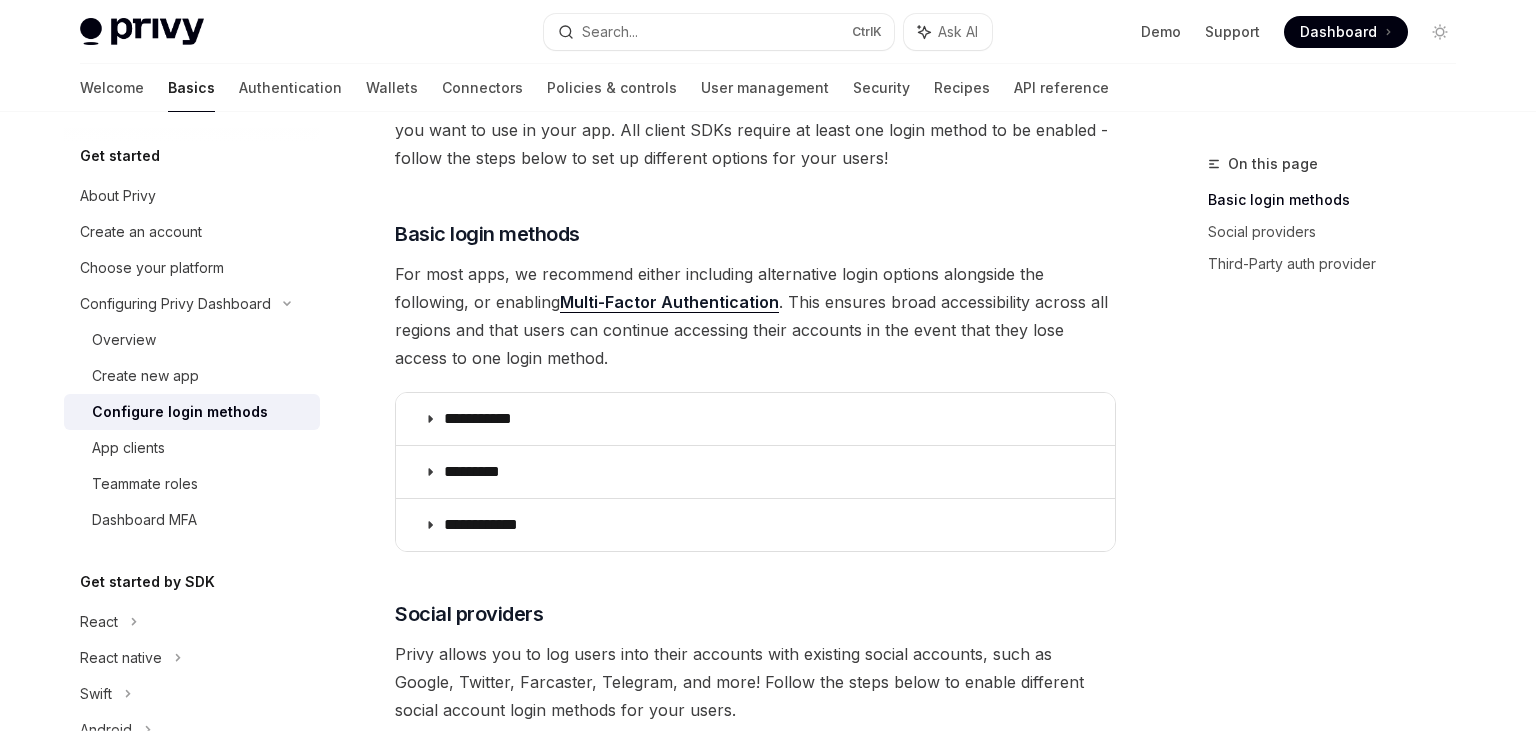 click on "*********" at bounding box center (755, 472) 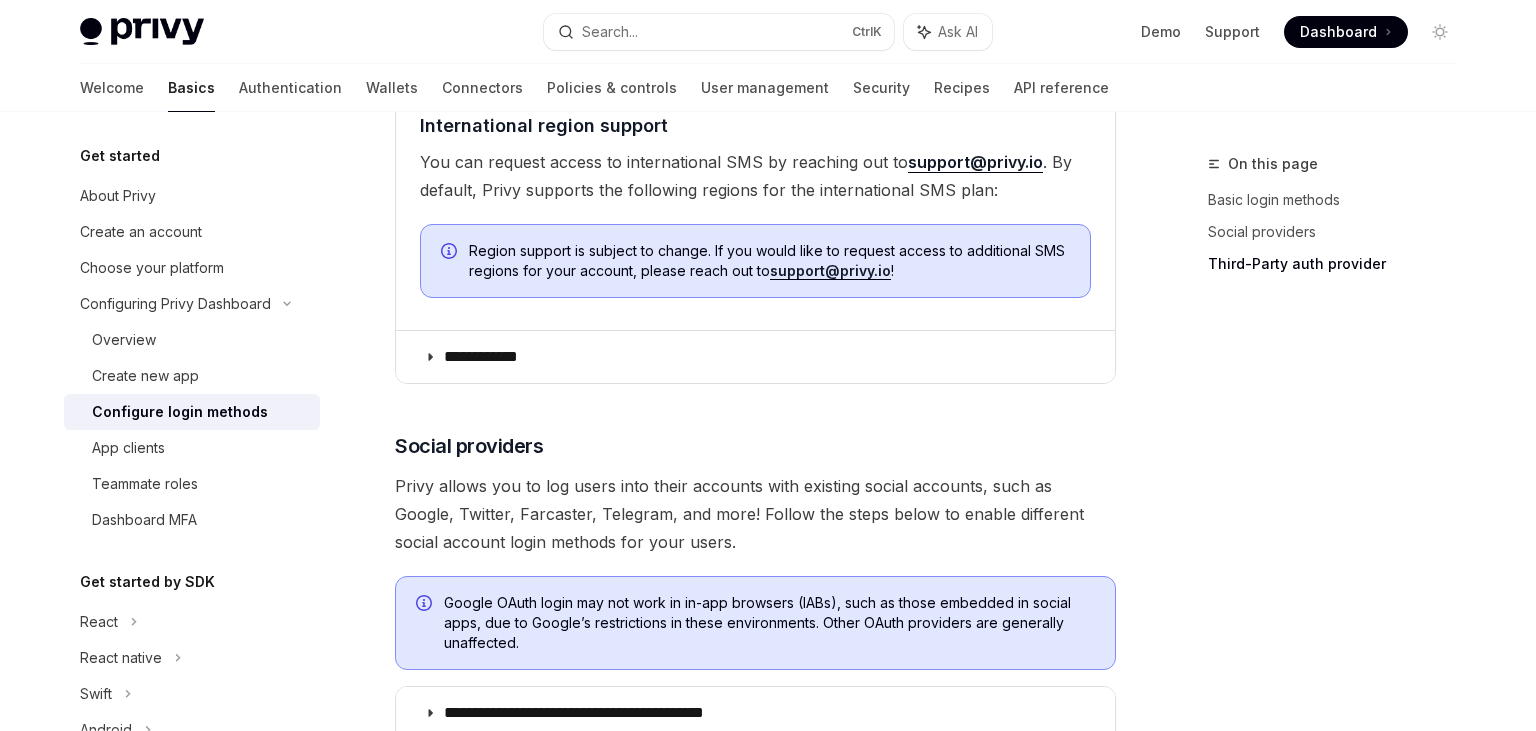 scroll, scrollTop: 1178, scrollLeft: 0, axis: vertical 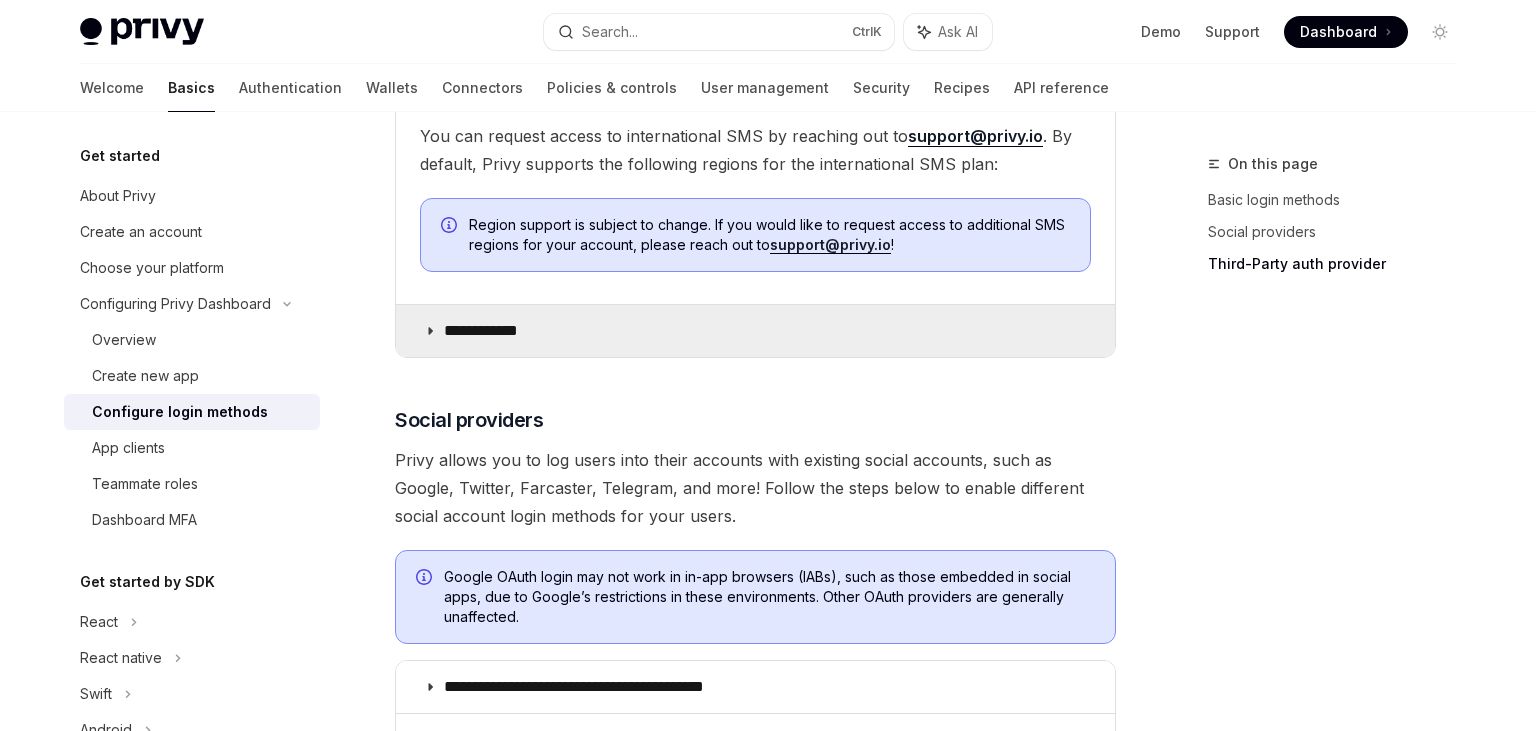 click on "**********" at bounding box center (755, 331) 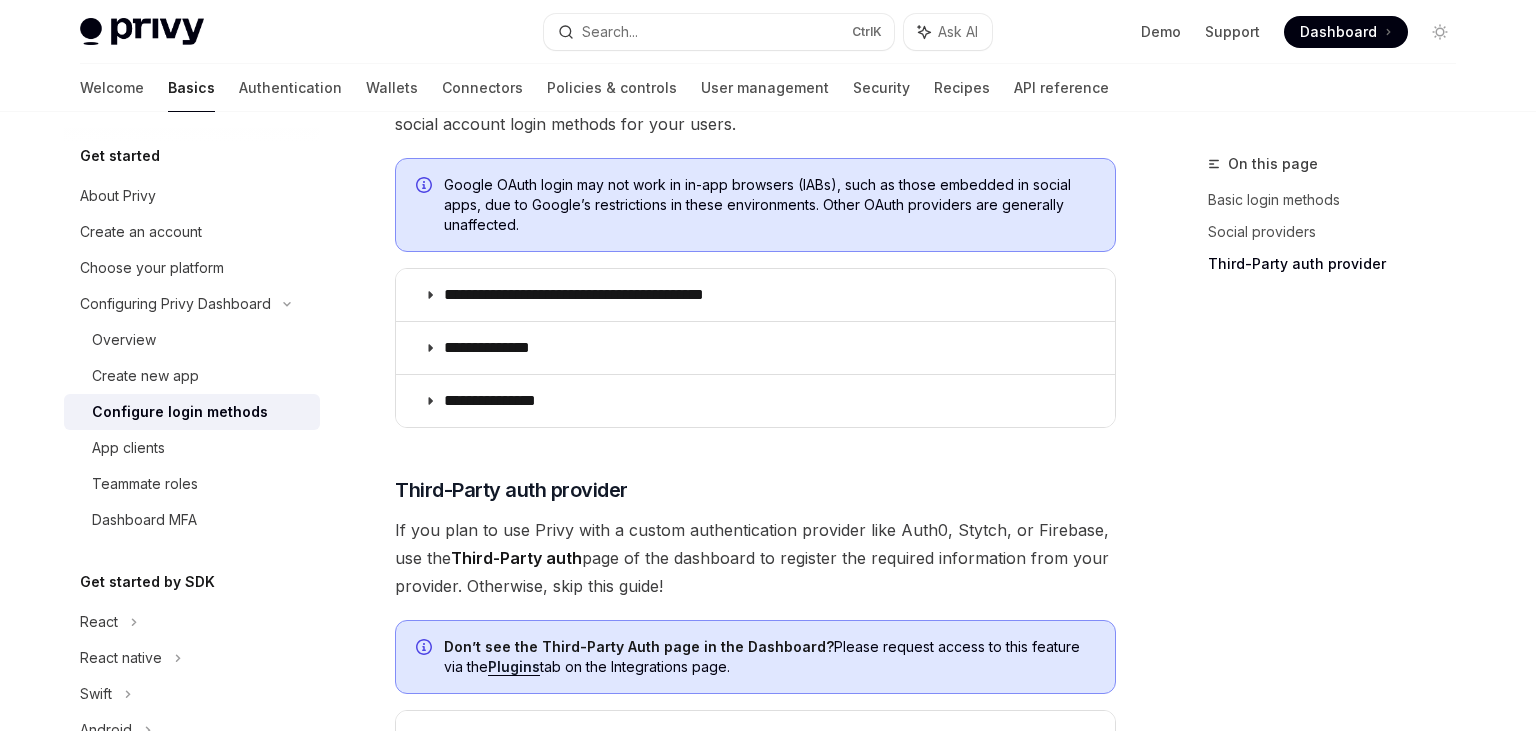 scroll, scrollTop: 2228, scrollLeft: 0, axis: vertical 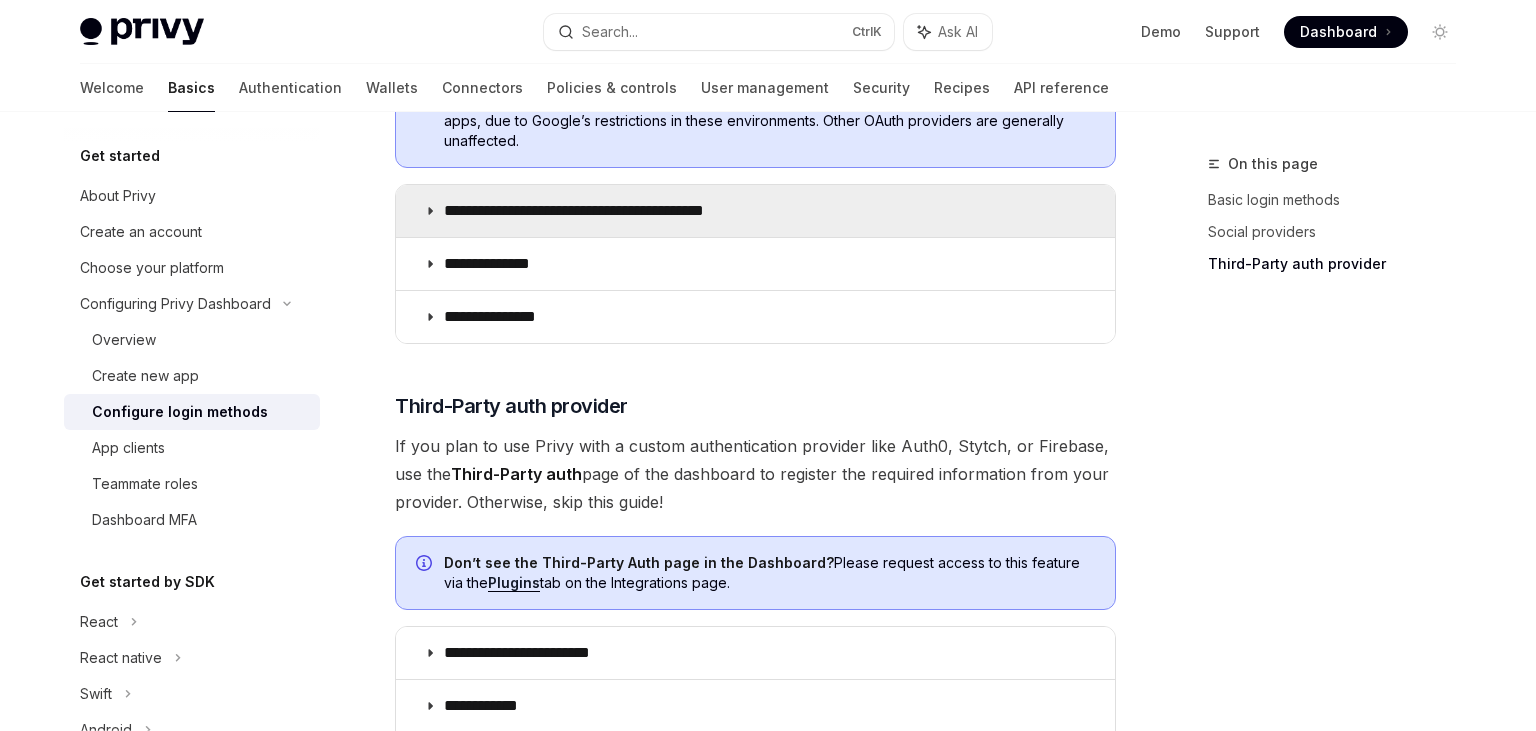 click on "**********" at bounding box center (755, 211) 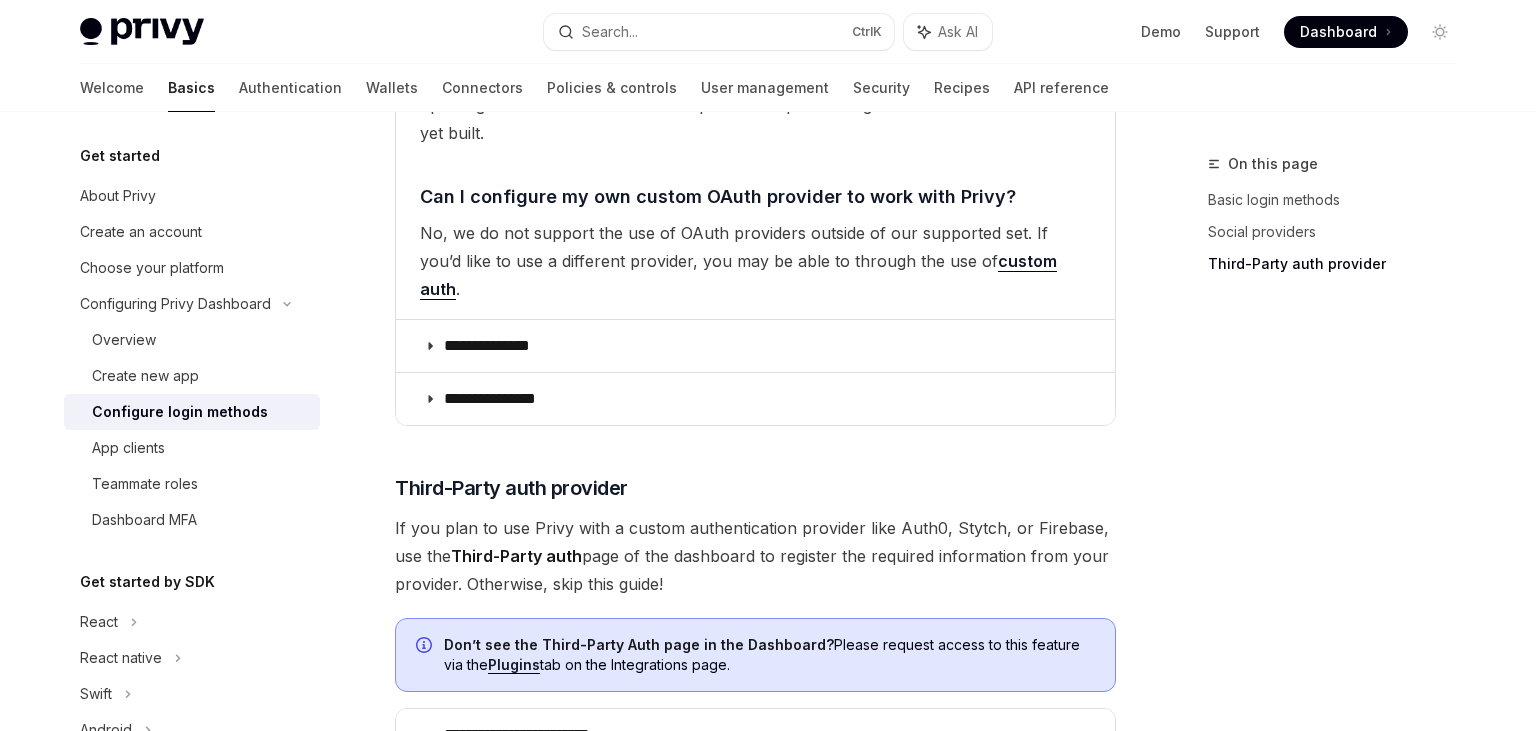 scroll, scrollTop: 6173, scrollLeft: 0, axis: vertical 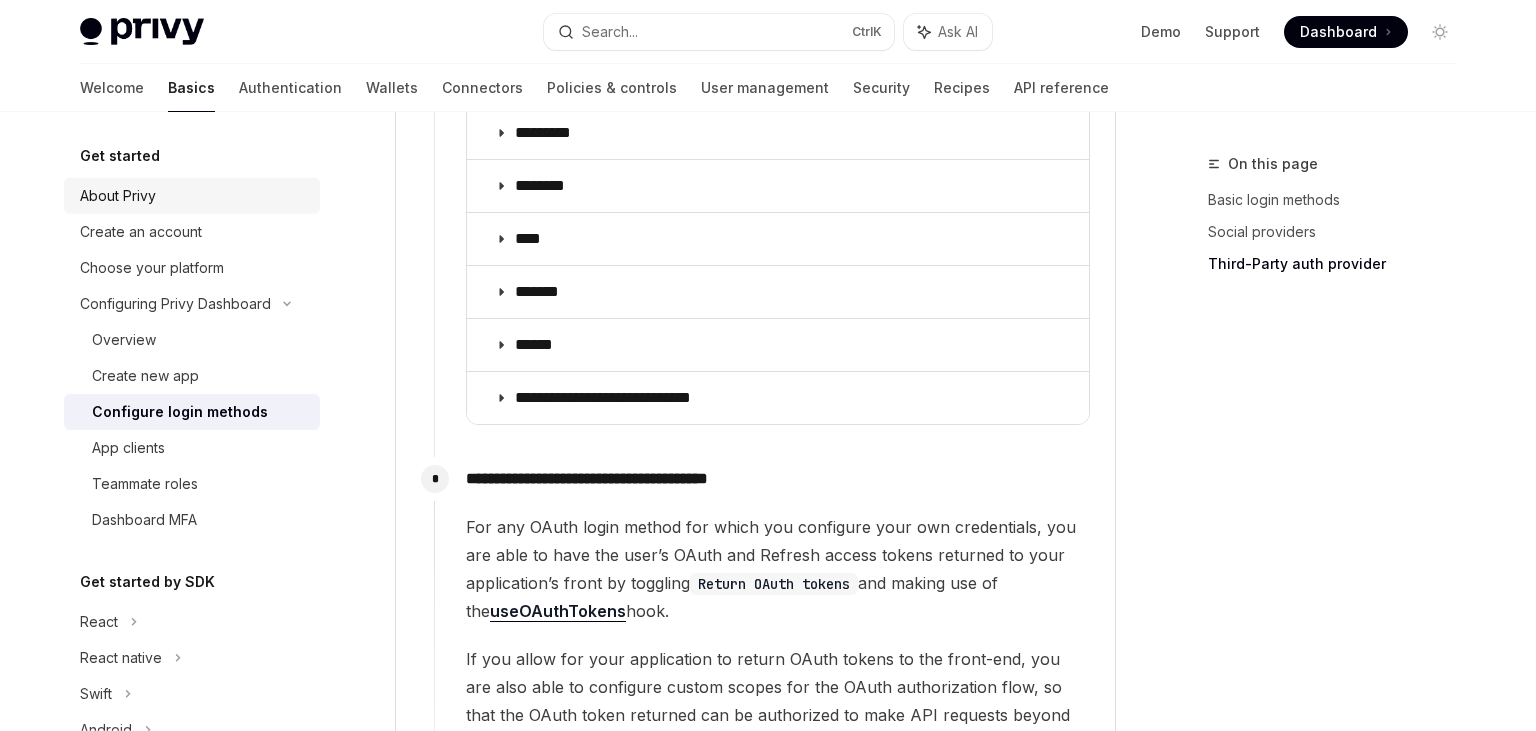 click on "About Privy" at bounding box center [192, 196] 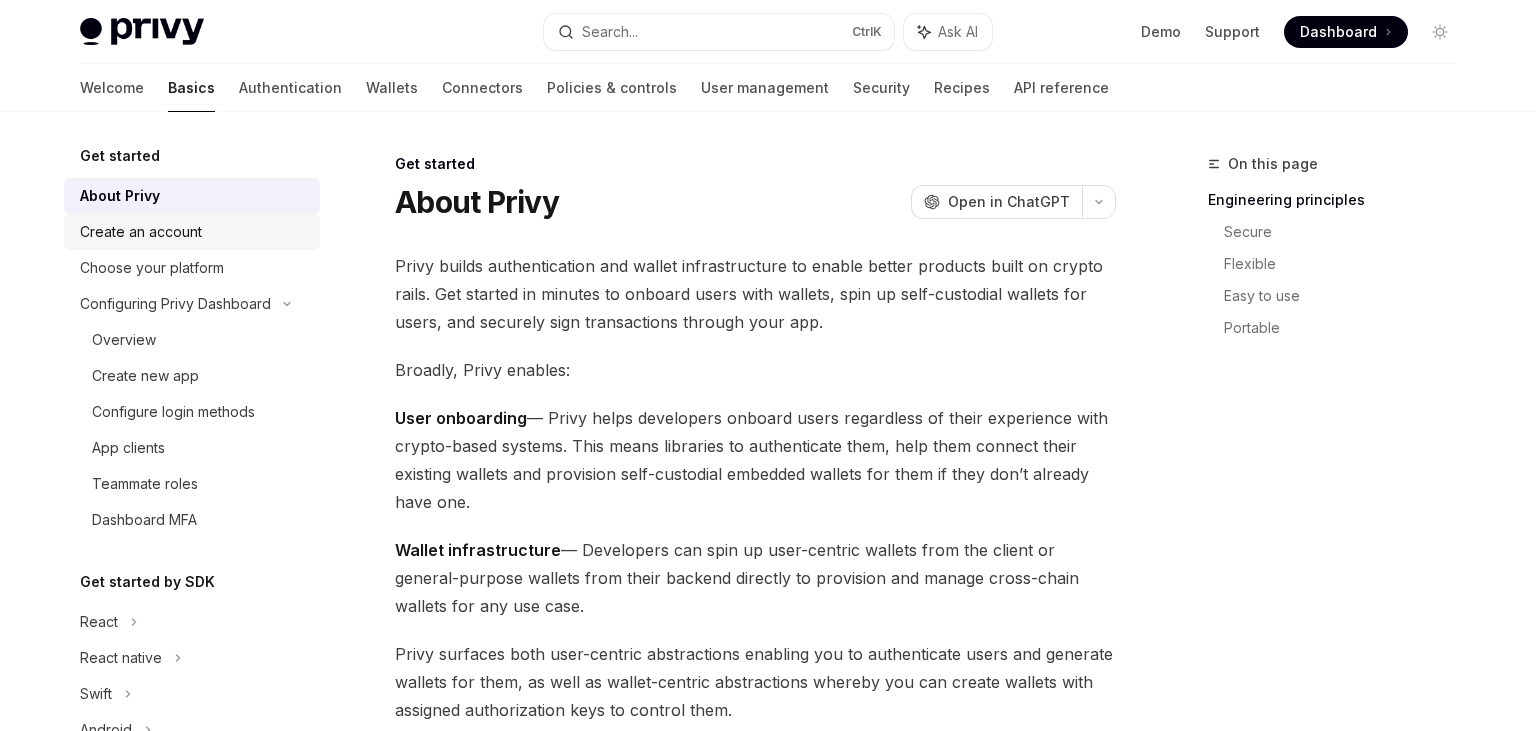 click on "Create an account" at bounding box center (141, 232) 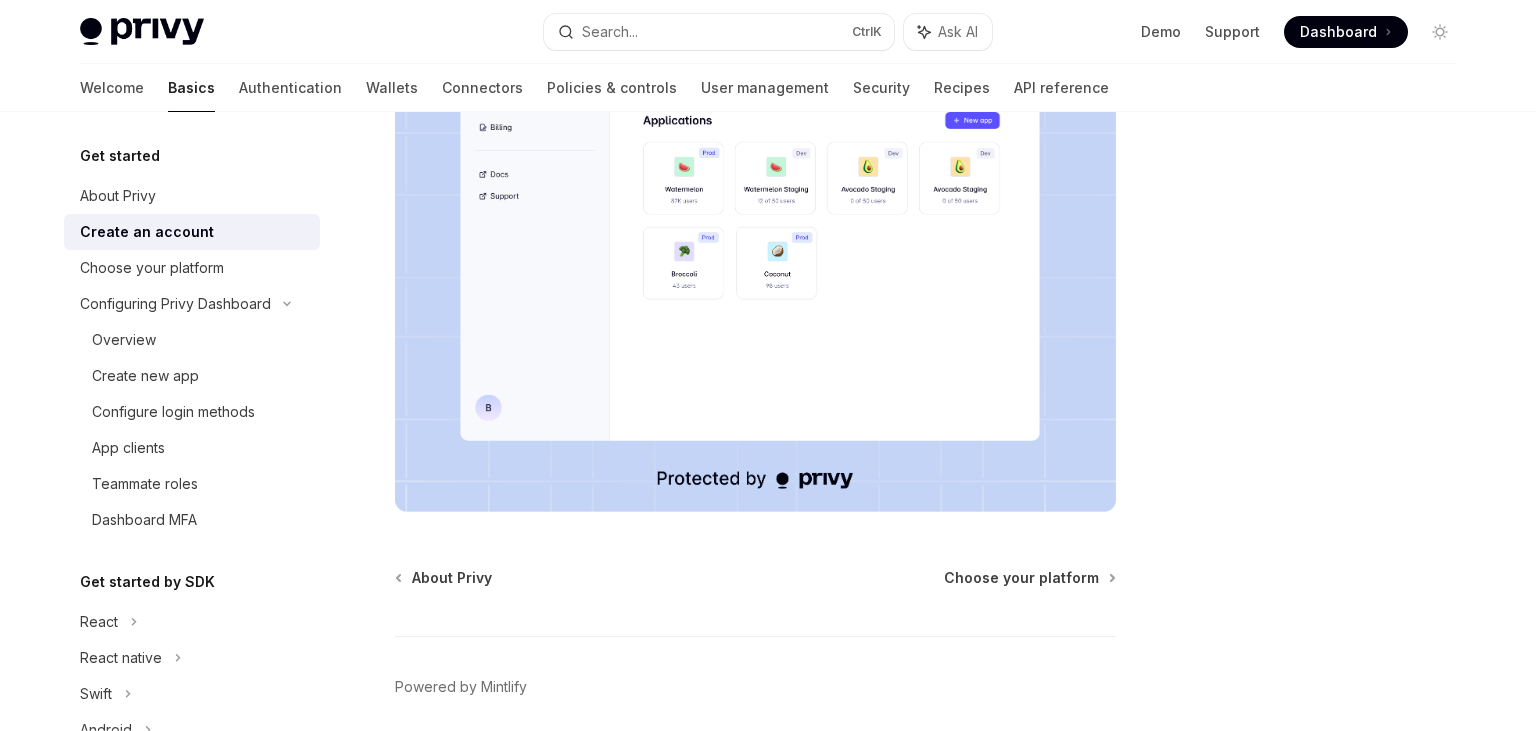 scroll, scrollTop: 449, scrollLeft: 0, axis: vertical 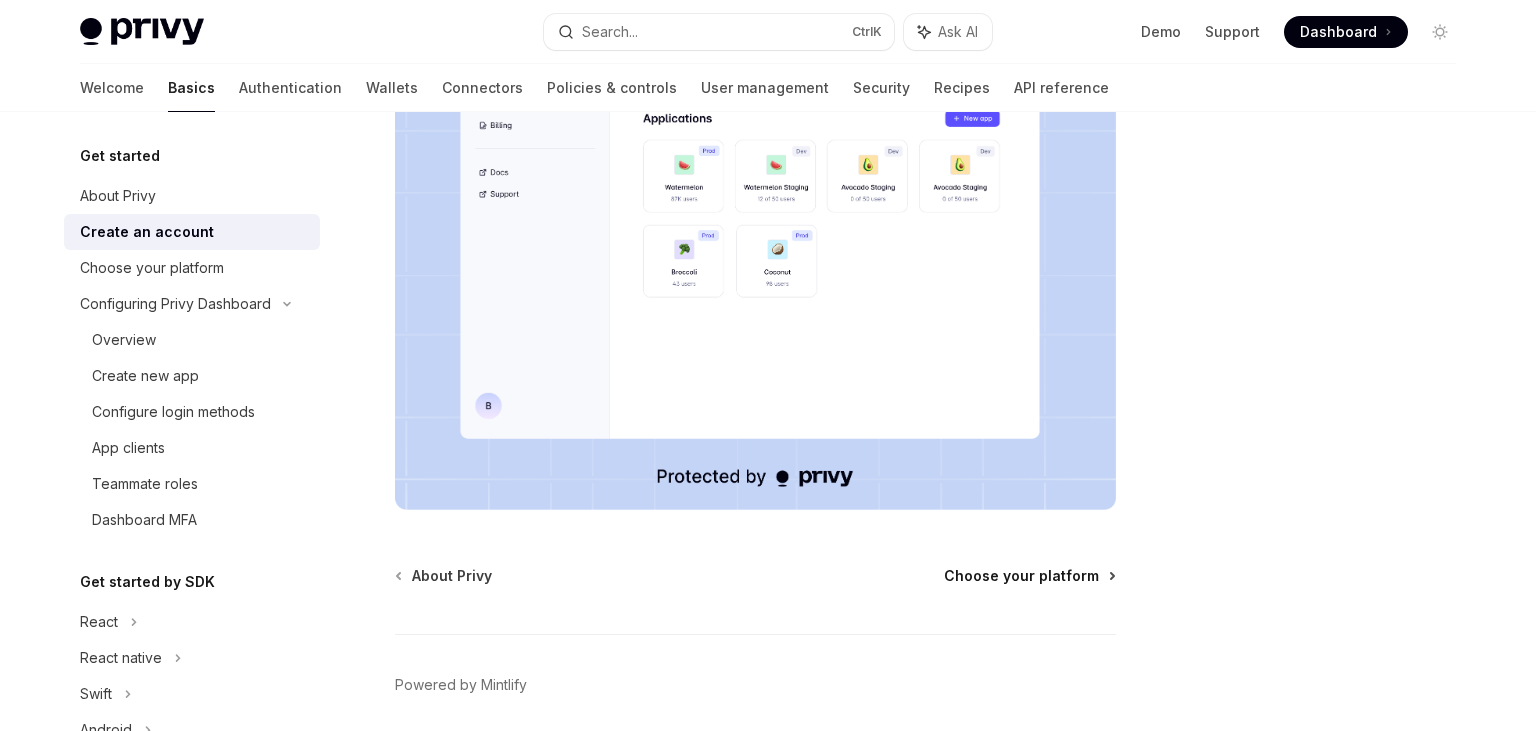 click on "Choose your platform" at bounding box center [1021, 576] 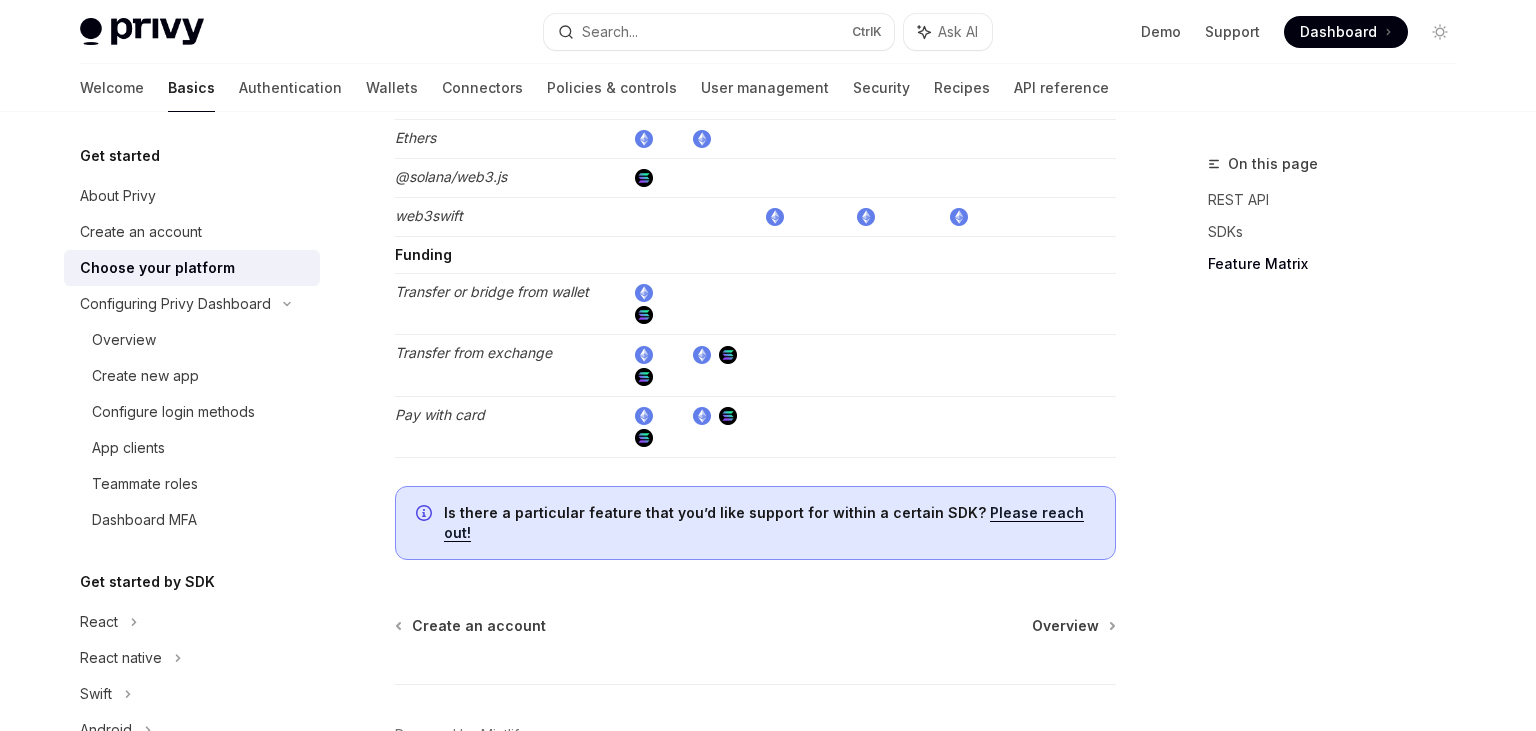 scroll, scrollTop: 3789, scrollLeft: 0, axis: vertical 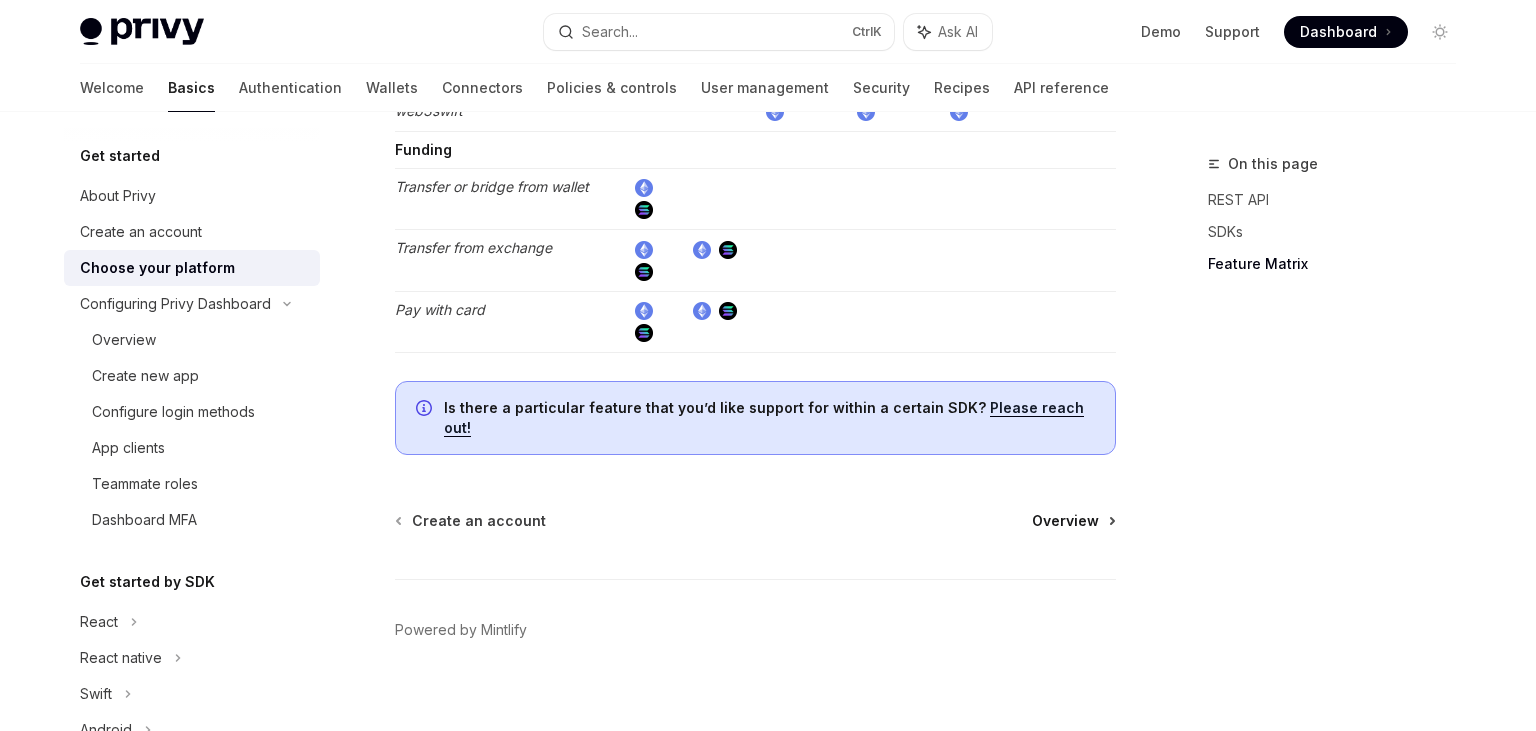 click on "Overview" at bounding box center [1065, 521] 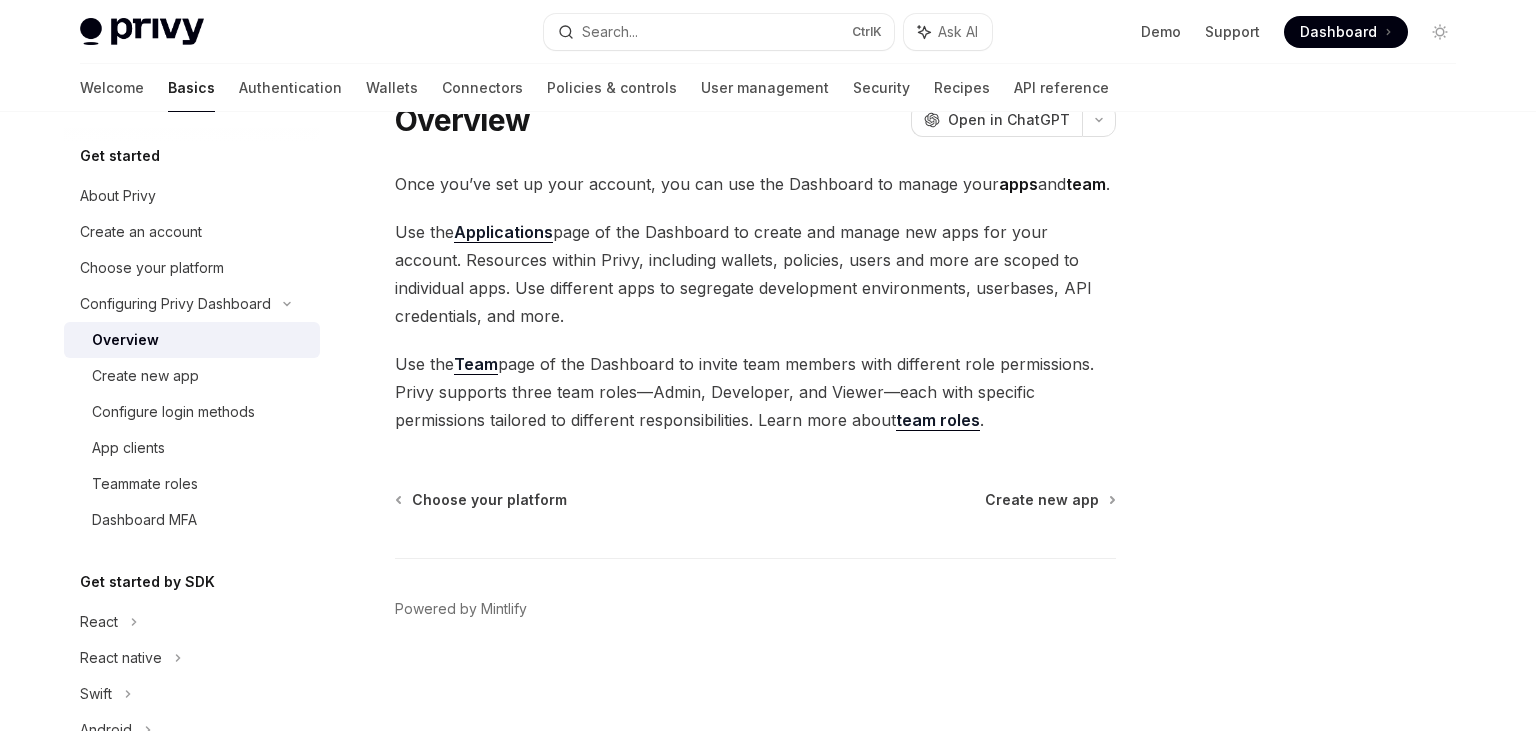 scroll, scrollTop: 81, scrollLeft: 0, axis: vertical 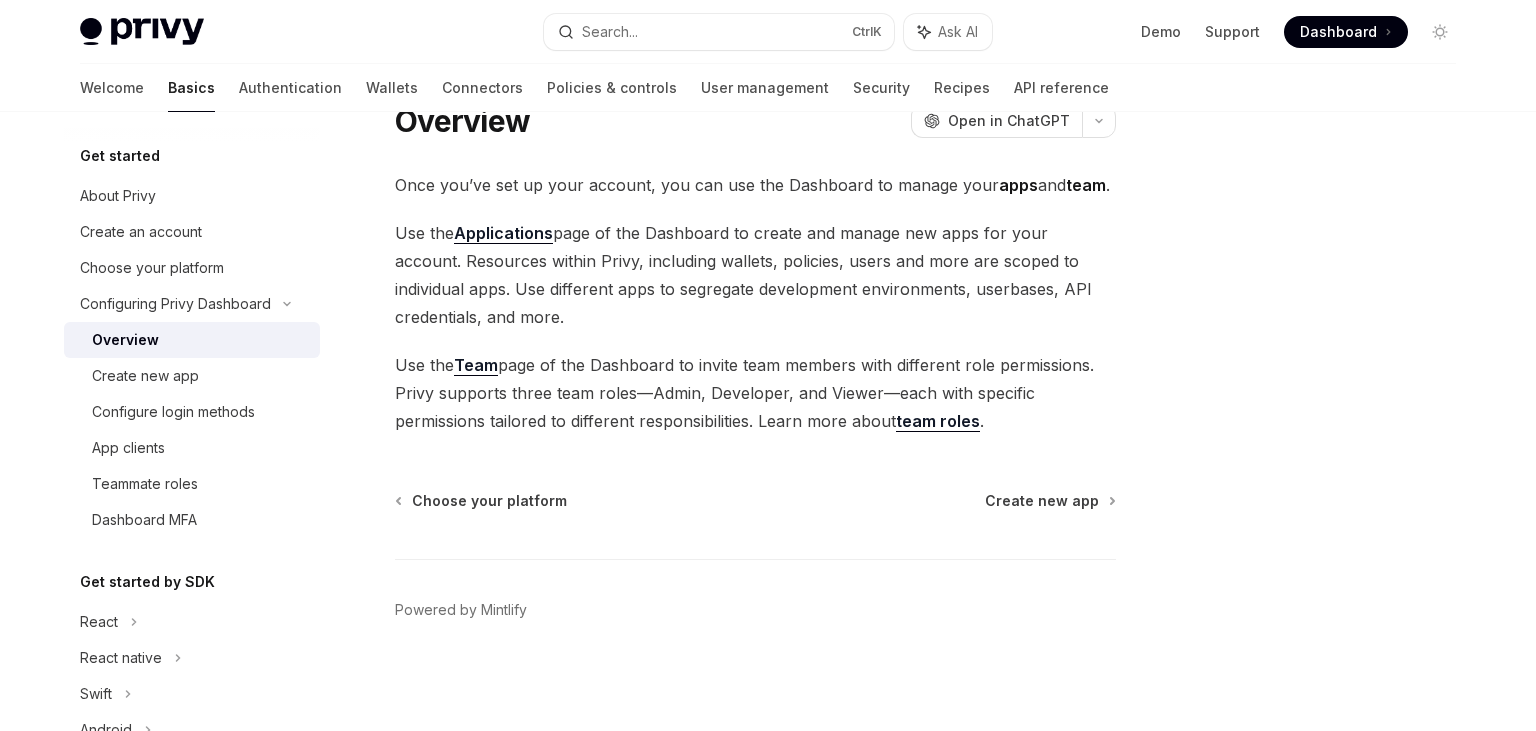 click on "Create new app" at bounding box center [1042, 501] 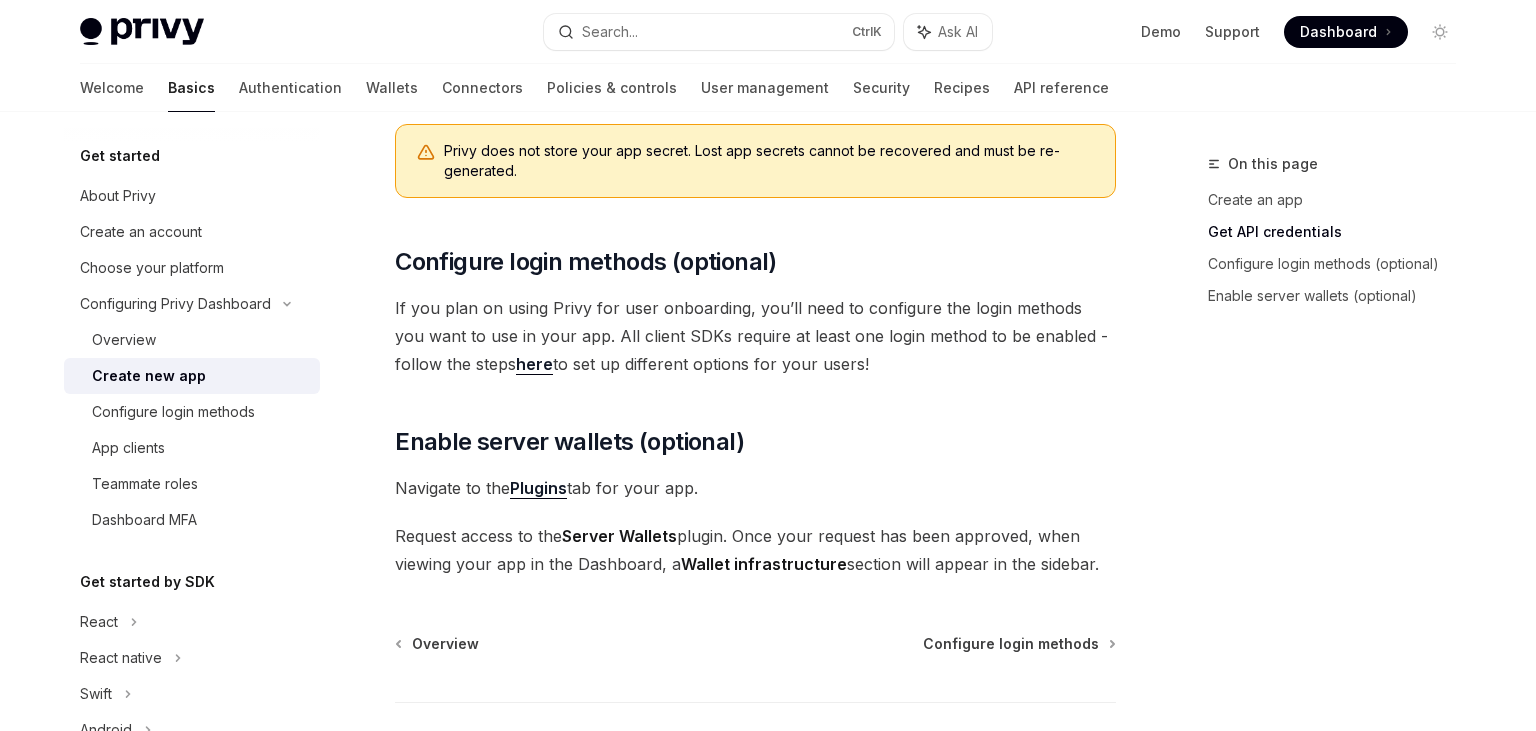 scroll, scrollTop: 874, scrollLeft: 0, axis: vertical 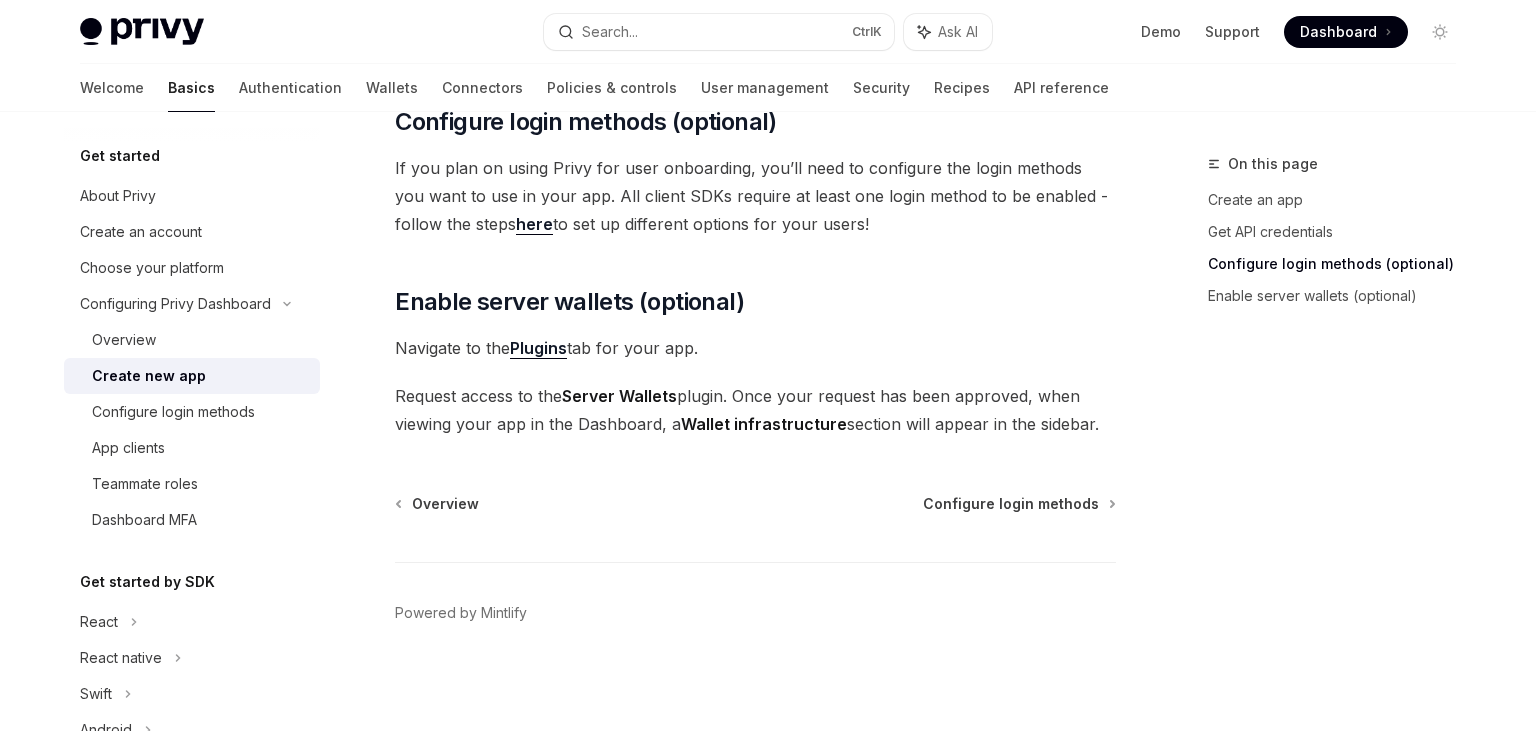 click on "Configure login methods" at bounding box center [1011, 504] 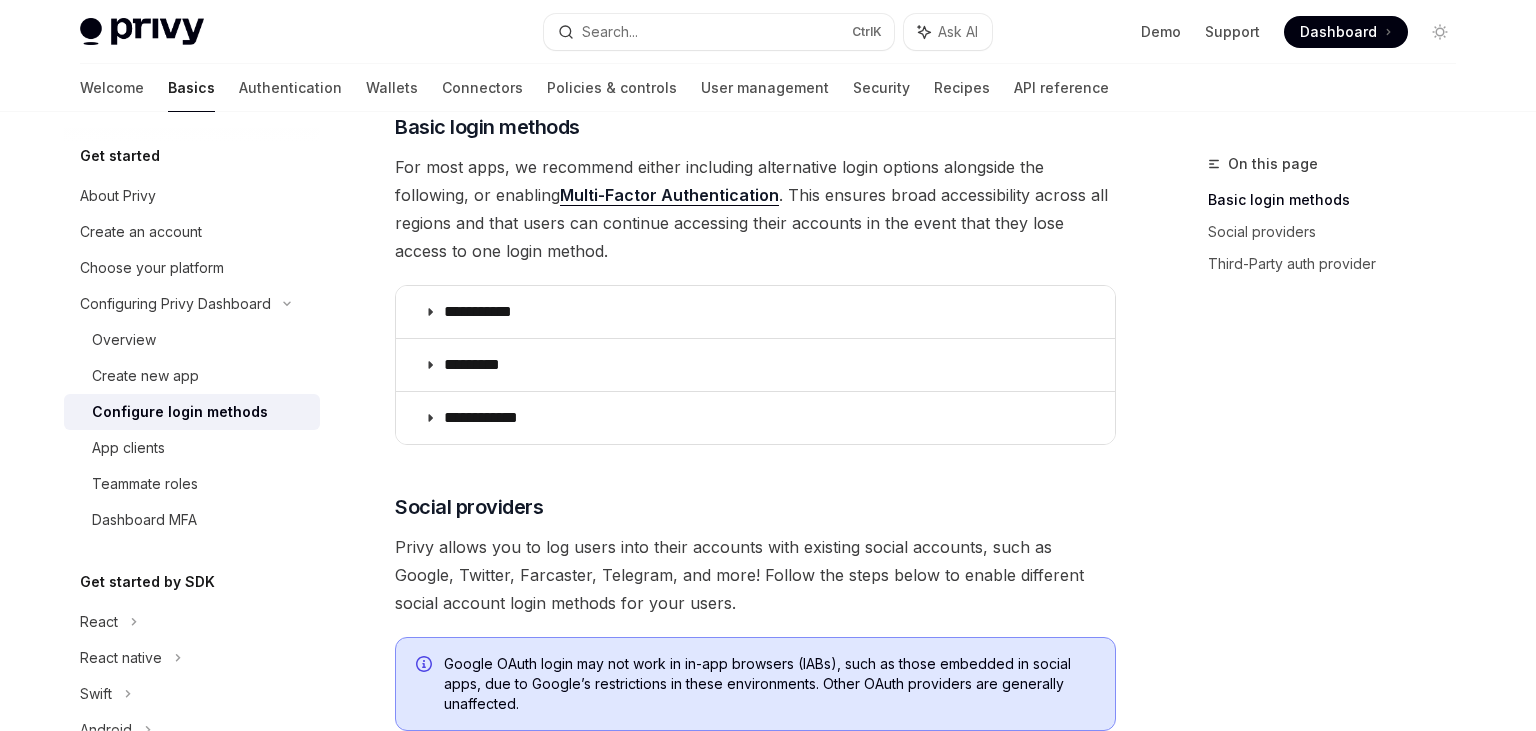 scroll, scrollTop: 276, scrollLeft: 0, axis: vertical 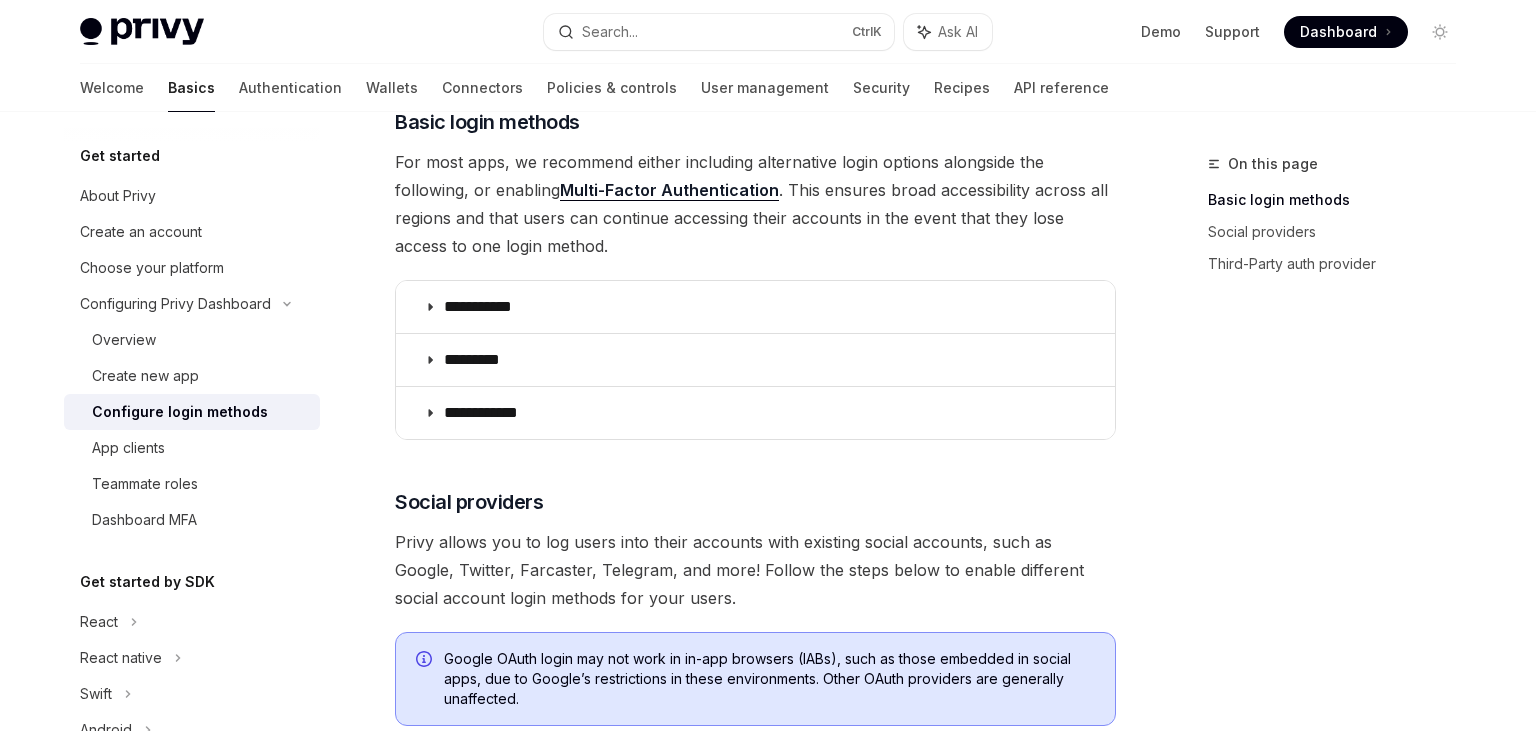 click on "Multi-Factor Authentication" at bounding box center [669, 190] 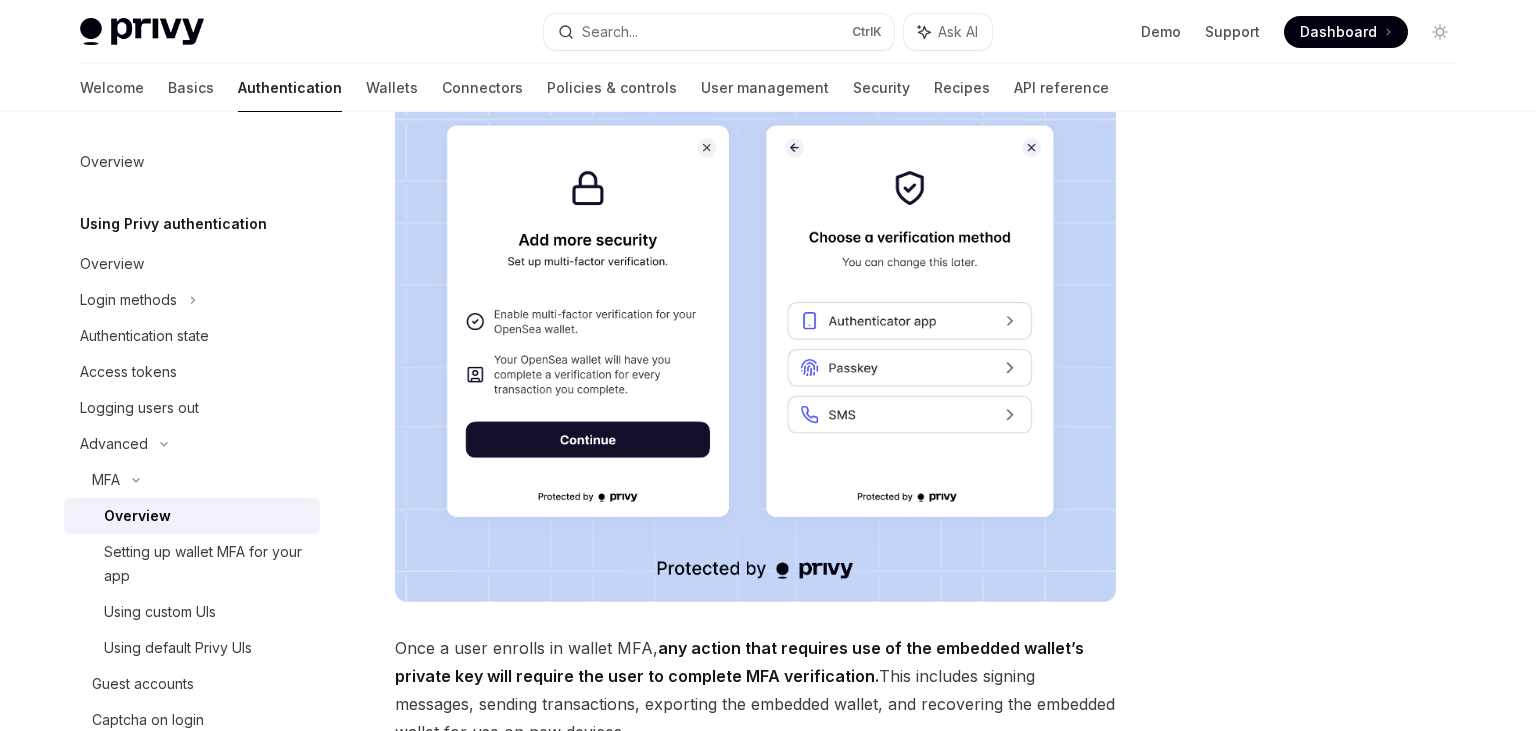 scroll, scrollTop: 274, scrollLeft: 0, axis: vertical 